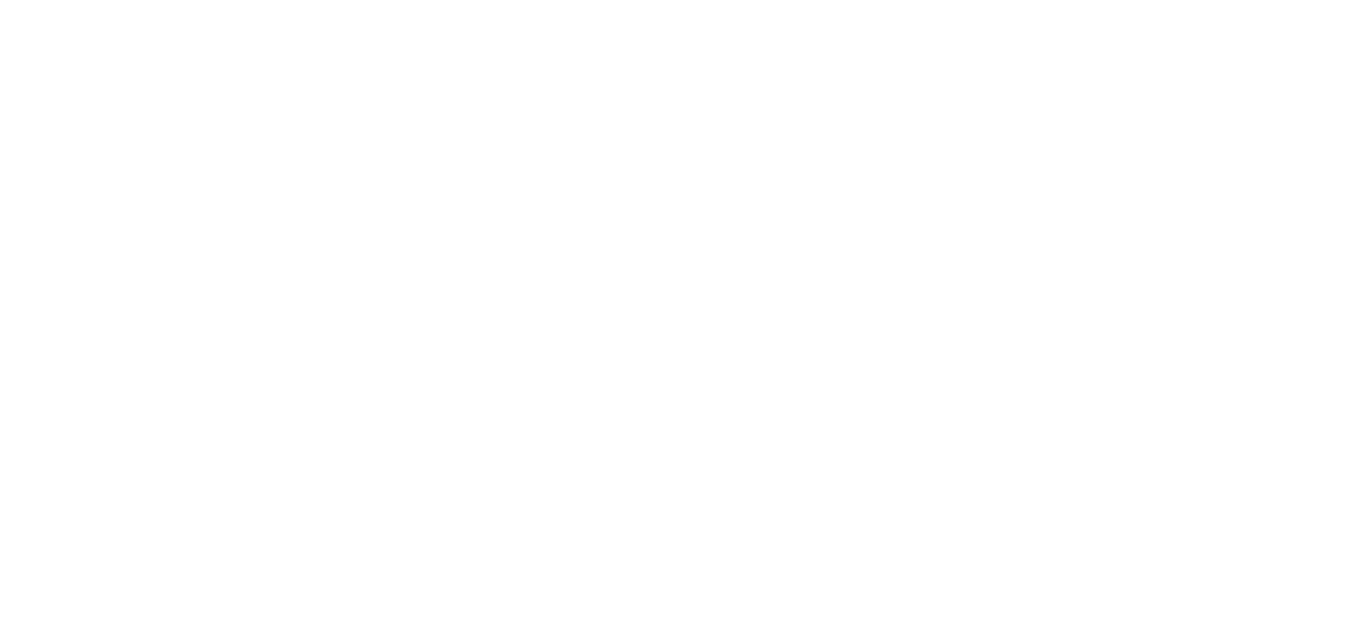 scroll, scrollTop: 0, scrollLeft: 0, axis: both 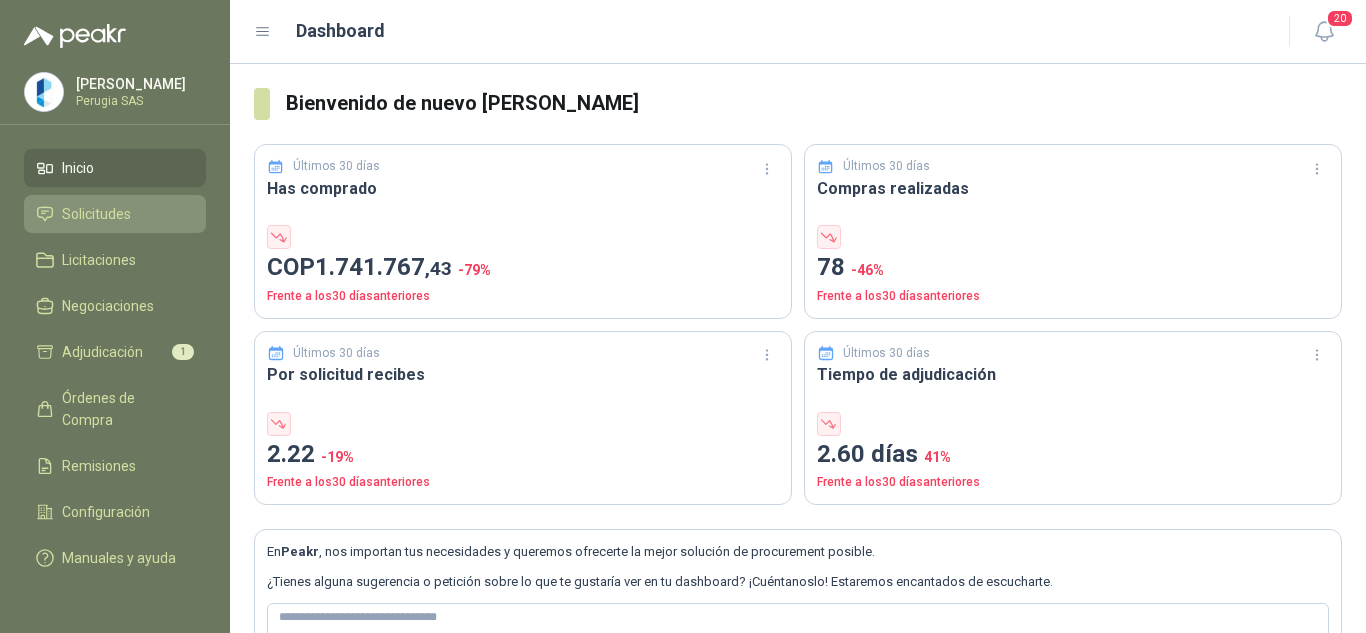 click on "Solicitudes" at bounding box center [115, 214] 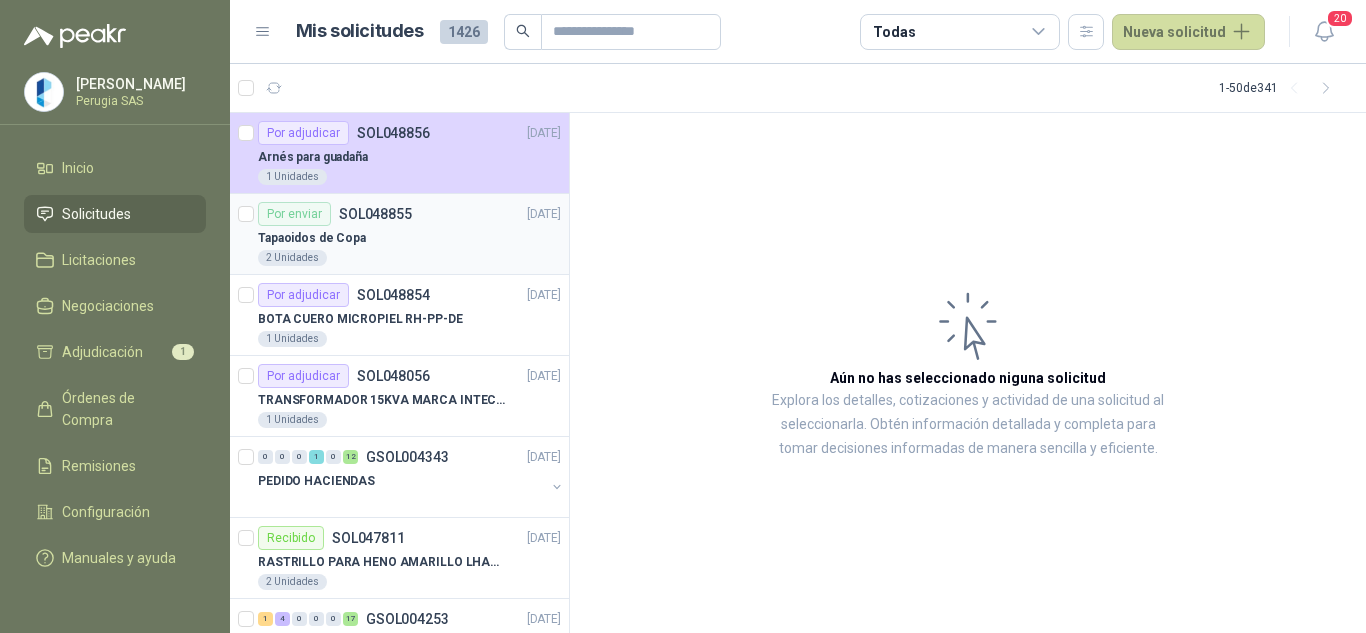 click on "Tapaoidos de Copa" at bounding box center [409, 238] 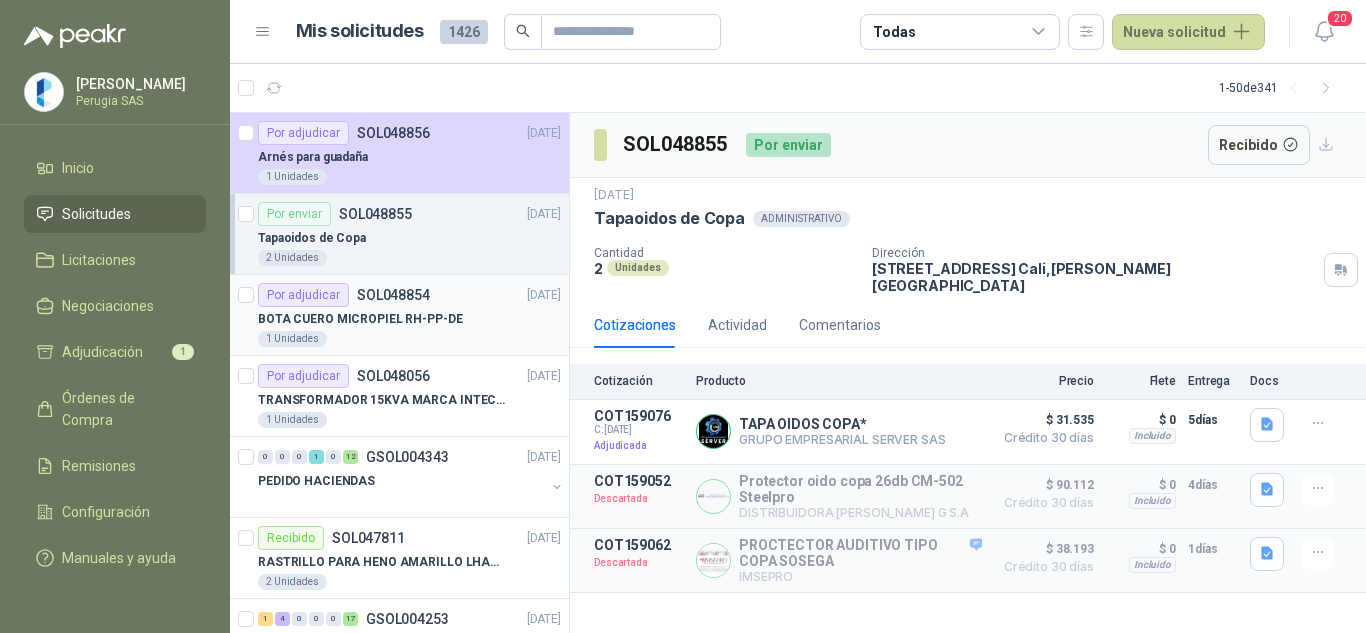 click on "BOTA CUERO MICROPIEL RH-PP-DE" at bounding box center [360, 319] 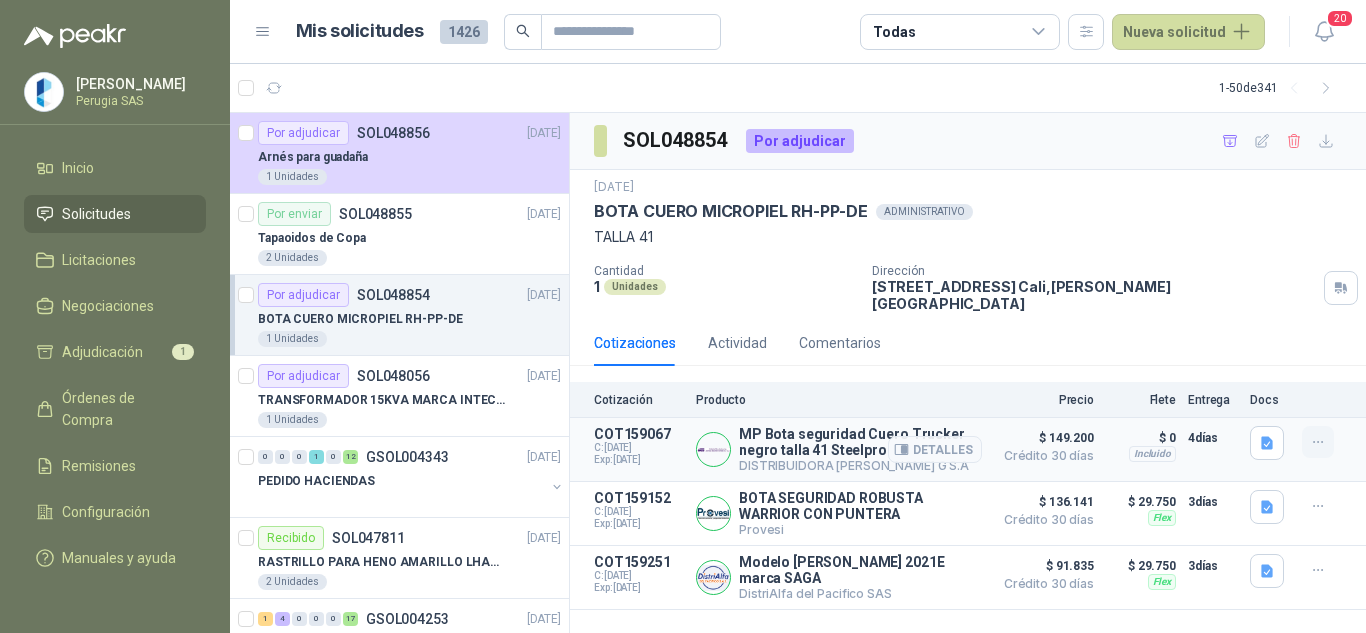 click 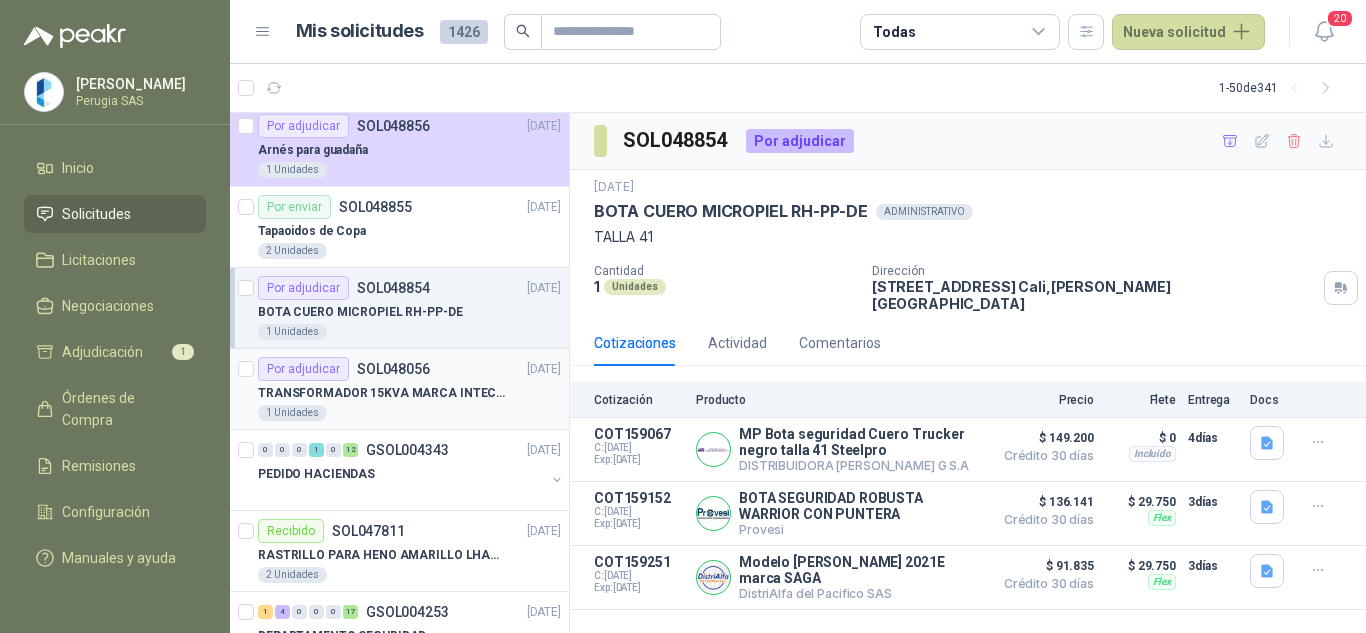 scroll, scrollTop: 0, scrollLeft: 0, axis: both 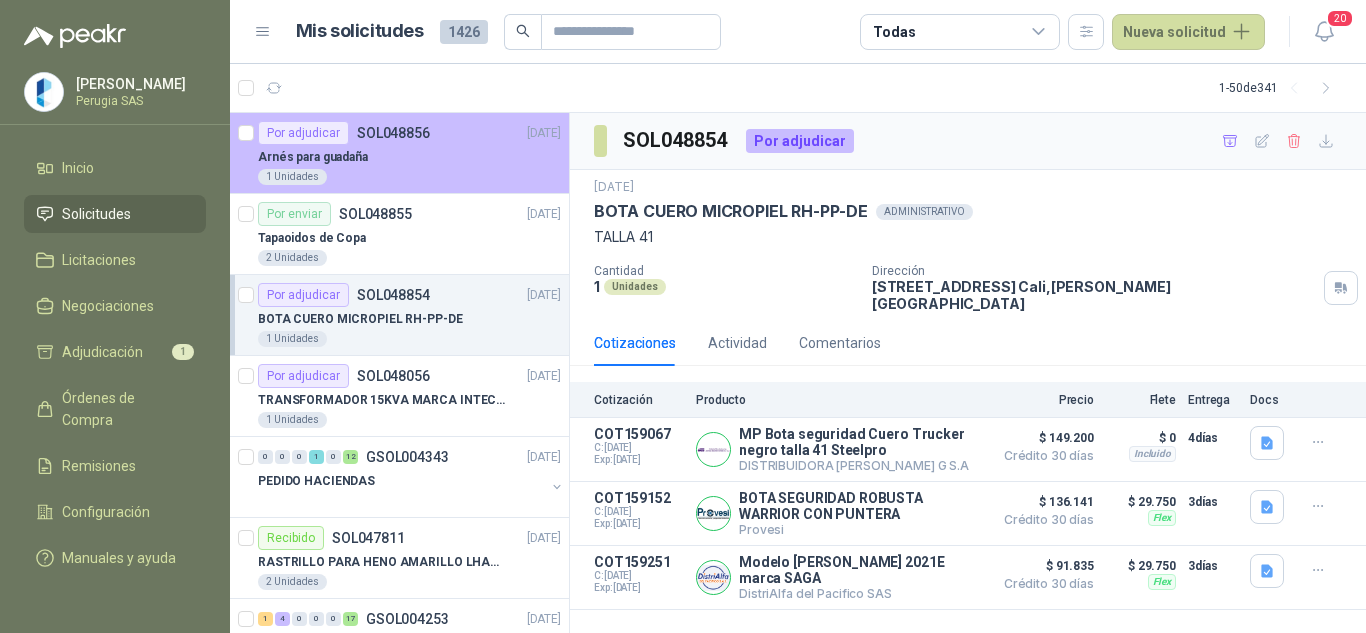 click on "Arnés para guadaña" at bounding box center [409, 157] 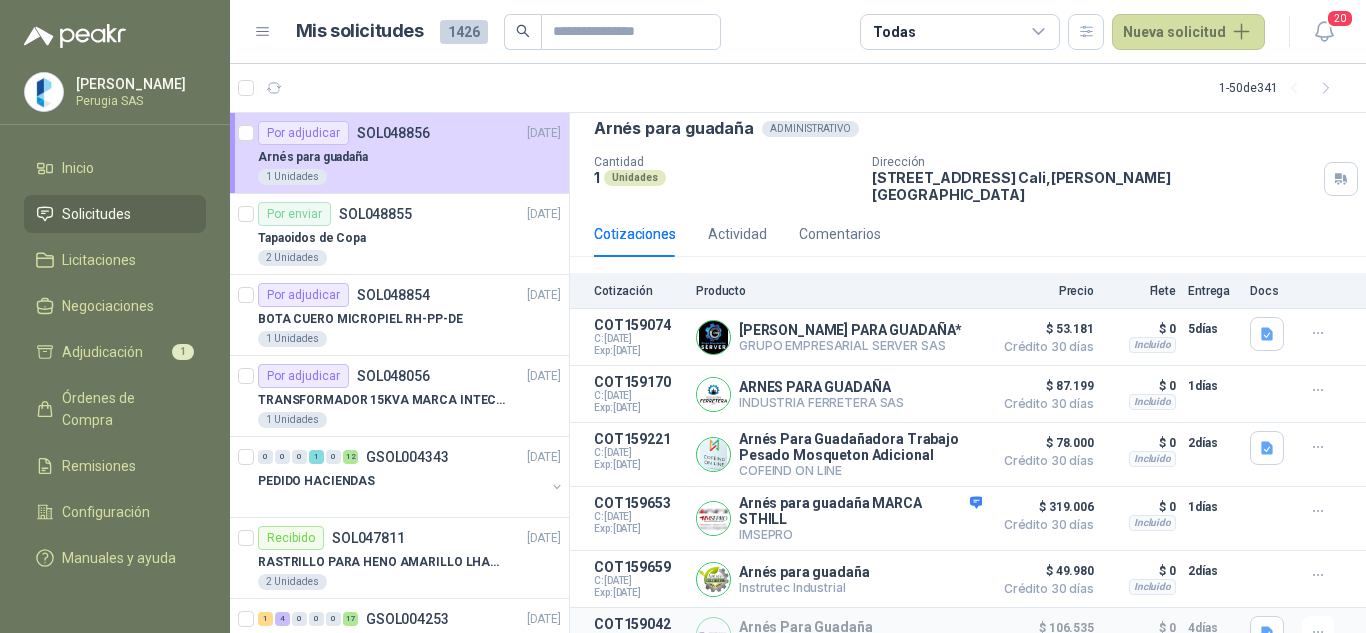 scroll, scrollTop: 47, scrollLeft: 0, axis: vertical 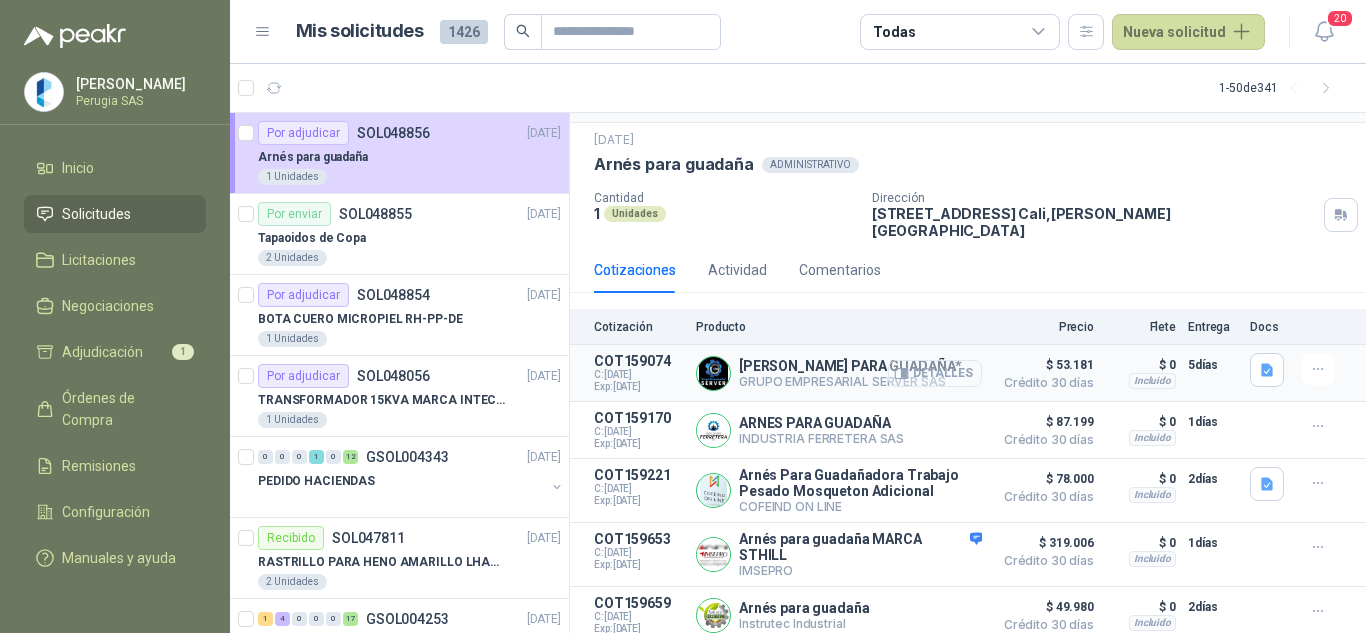 click on "Detalles" at bounding box center [935, 373] 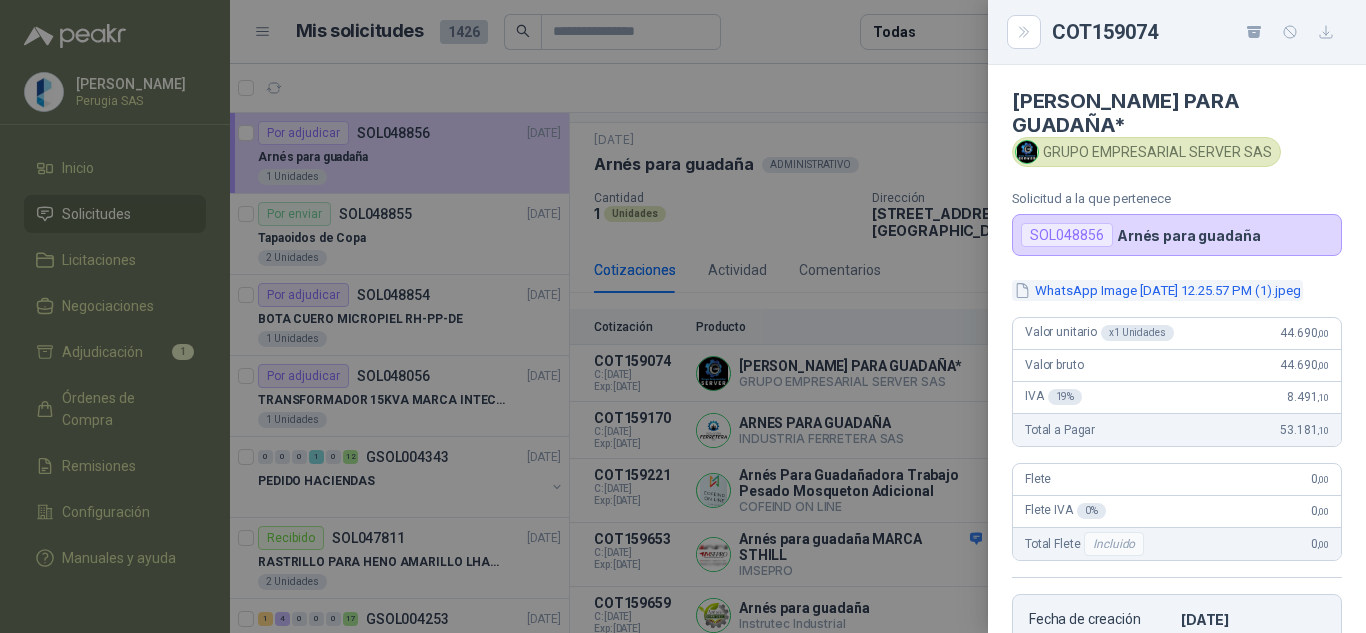 click on "WhatsApp Image [DATE] 12.25.57 PM (1).jpeg" at bounding box center (1157, 290) 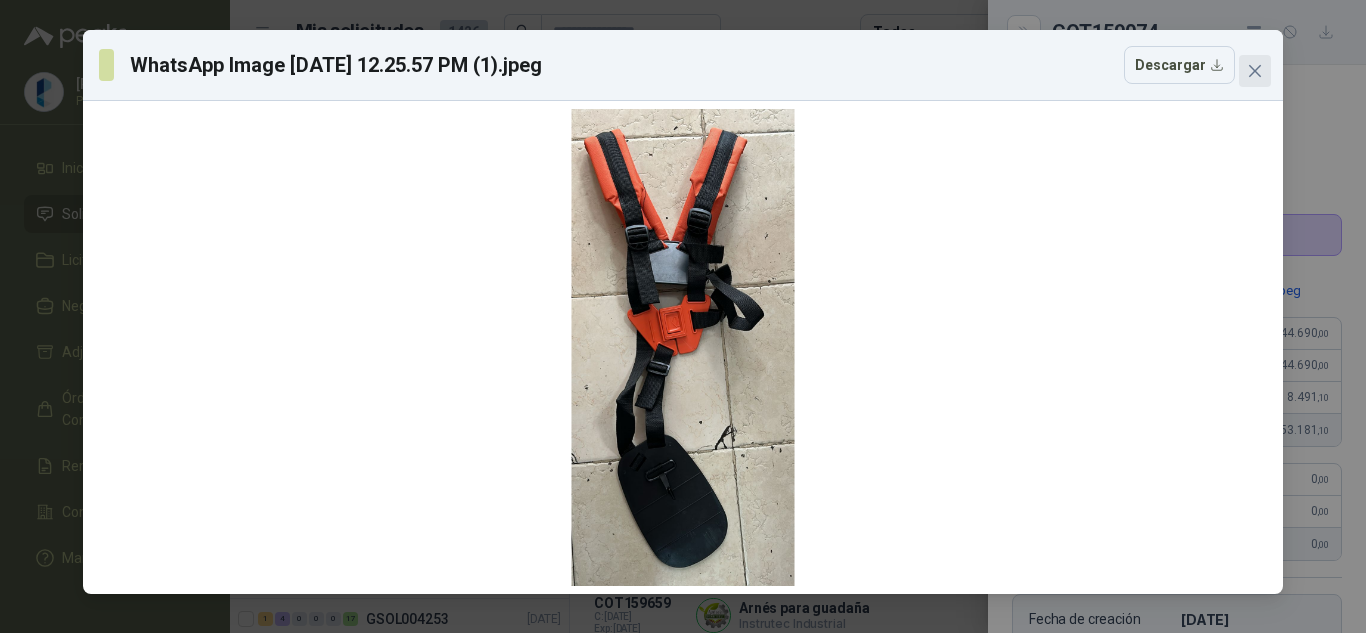 click at bounding box center [1255, 71] 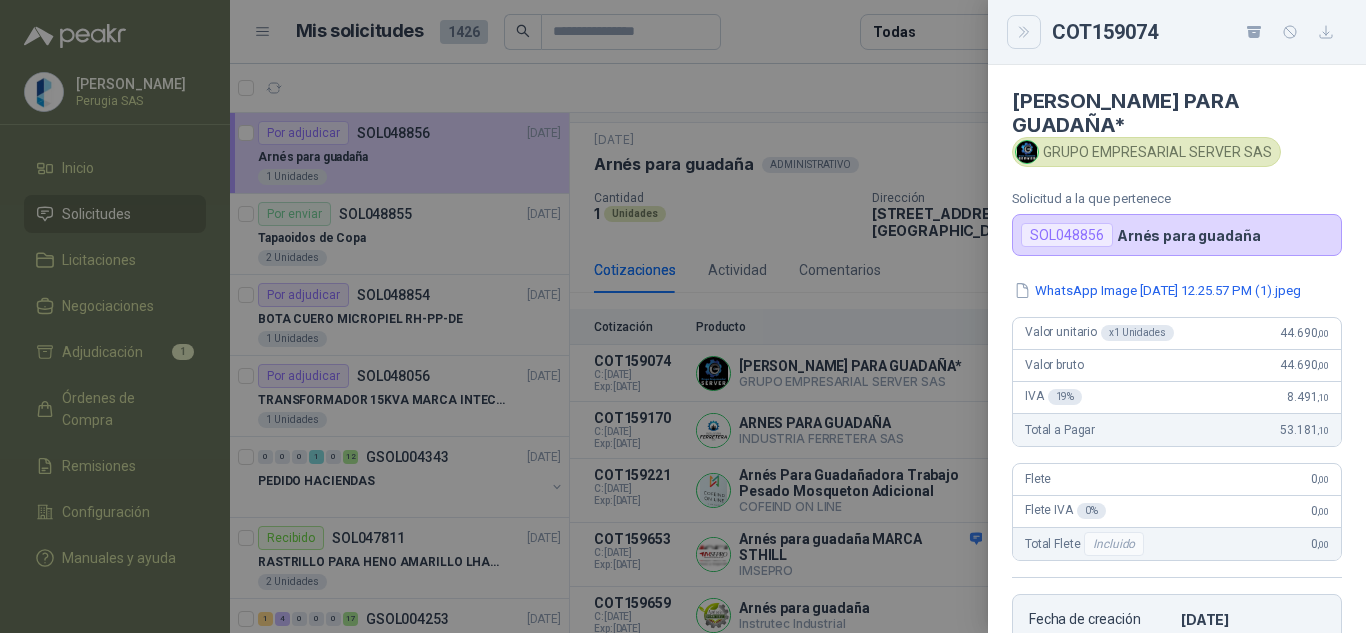 click 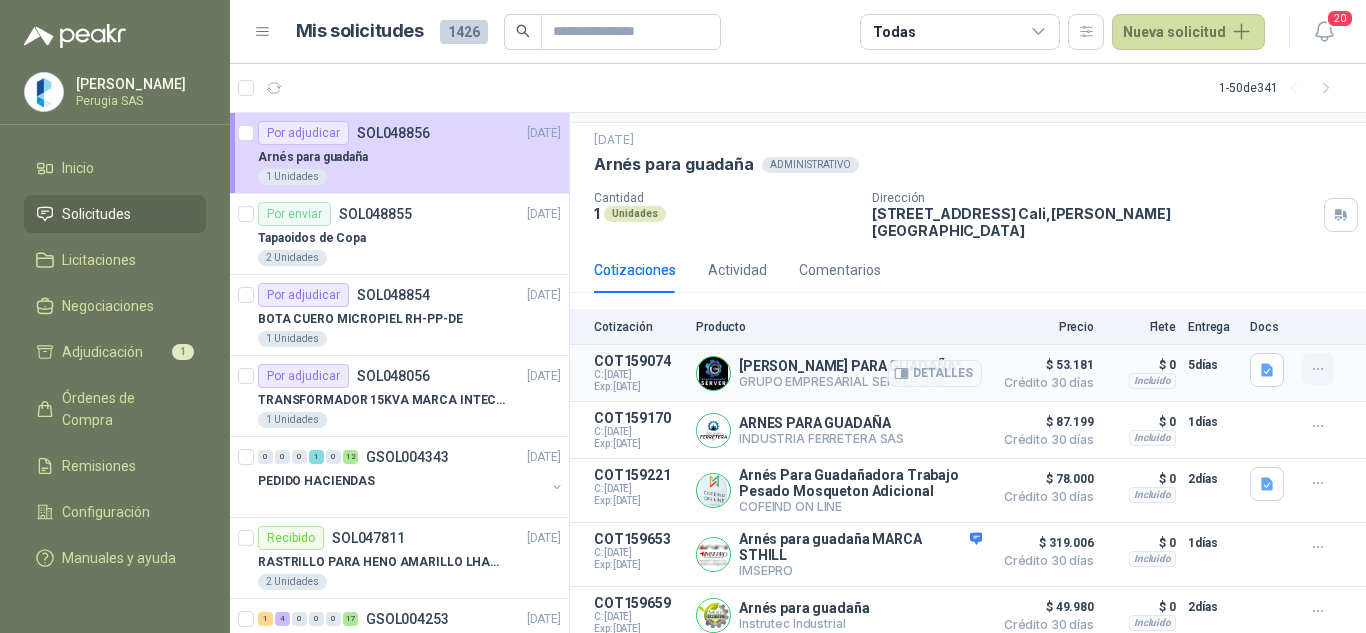 click 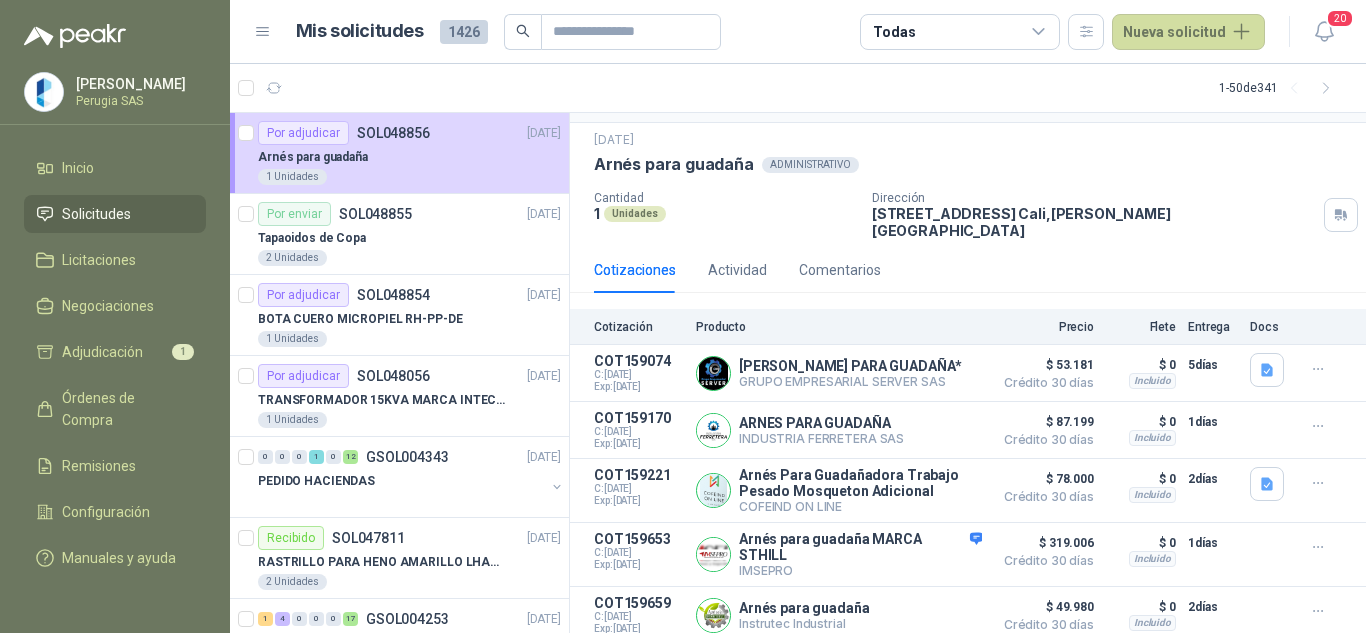 click on "Cotizaciones Actividad Comentarios" at bounding box center [968, 270] 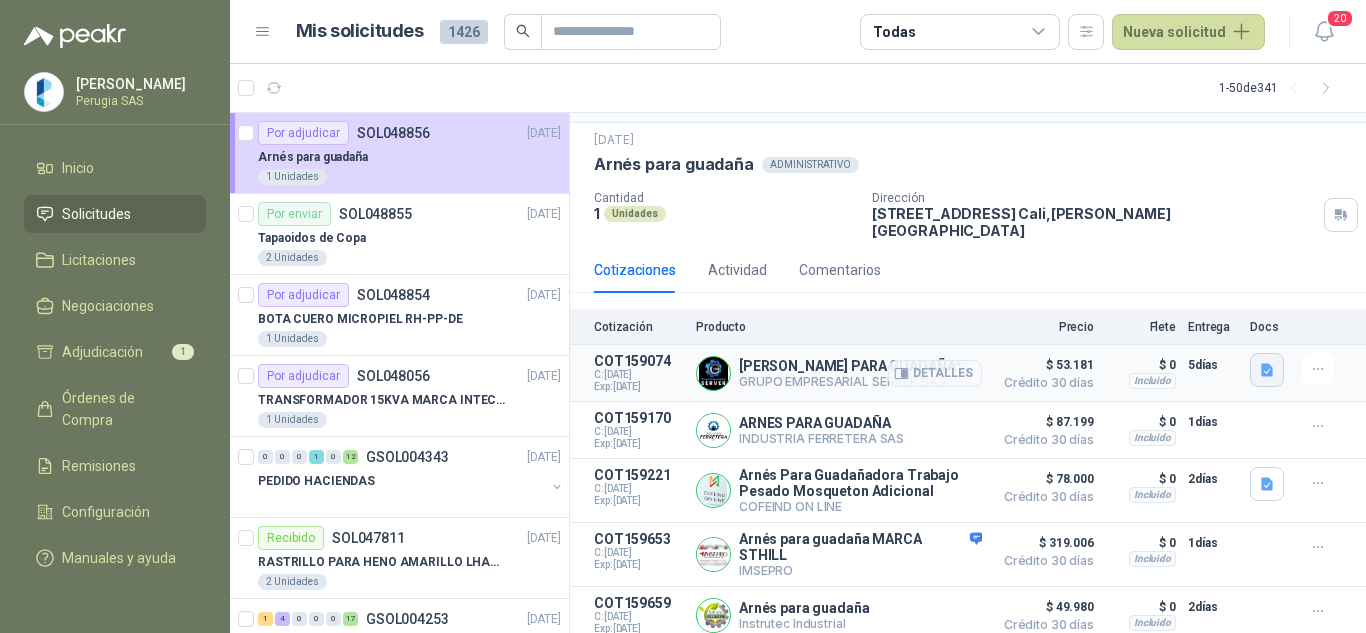 click 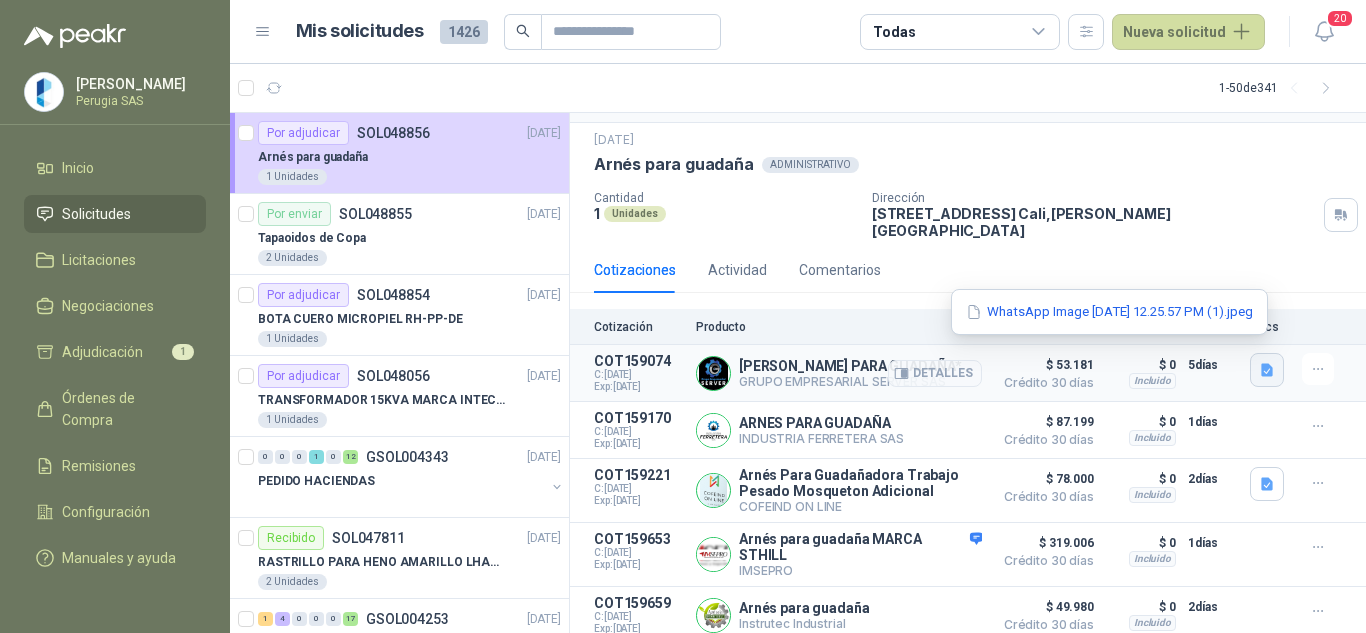 click 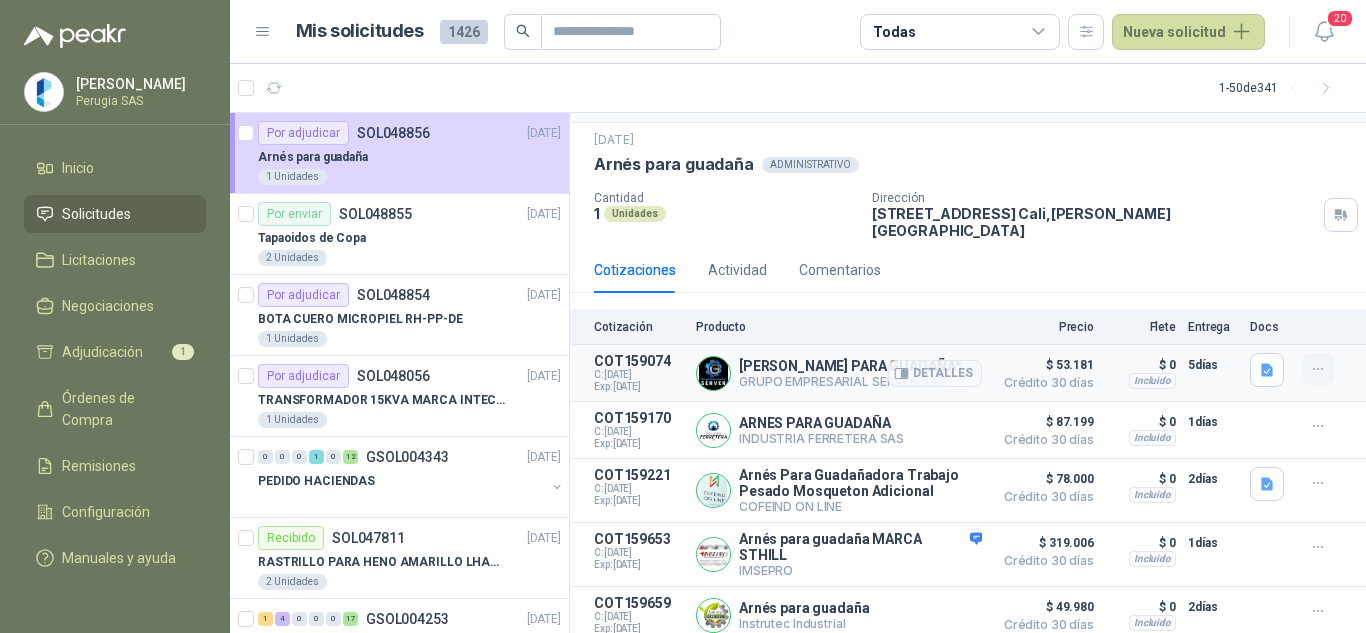 click 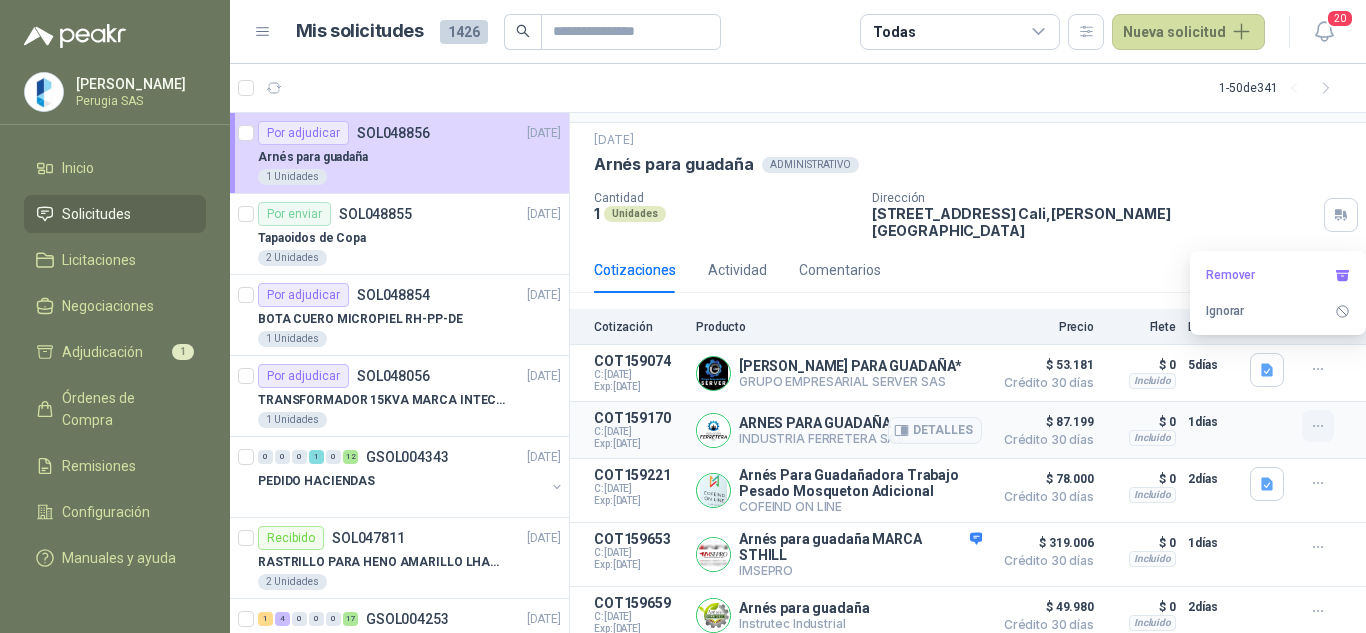 click at bounding box center [1318, 426] 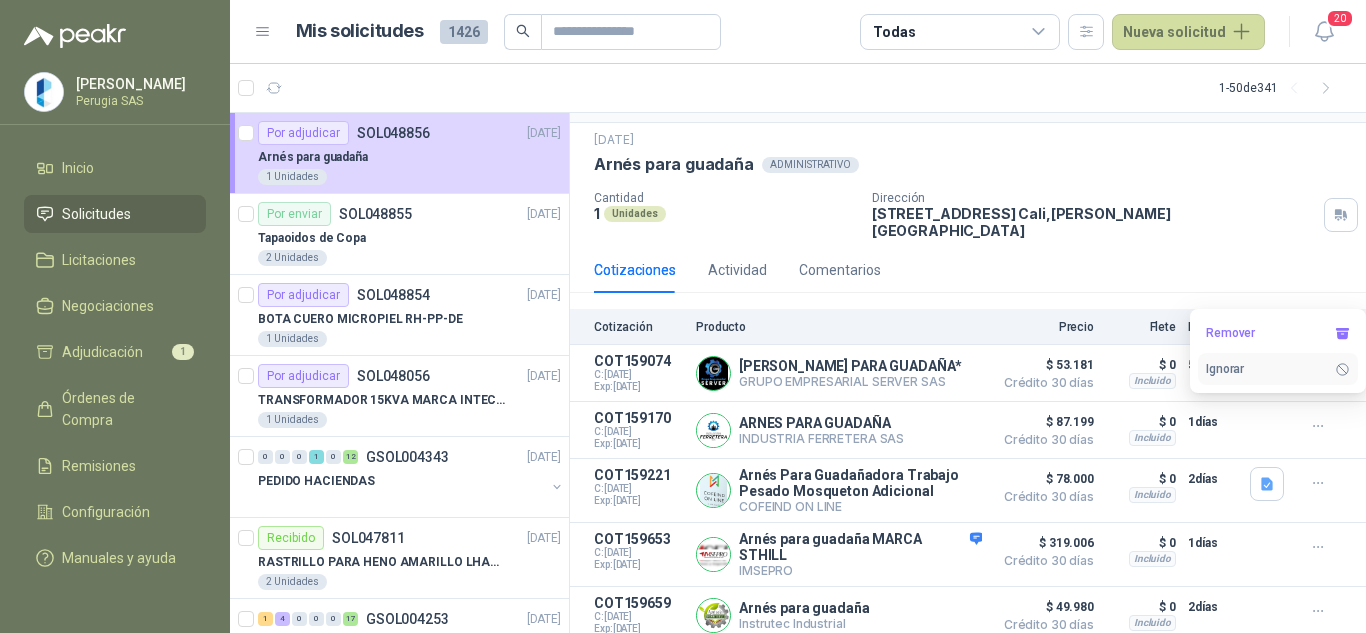 click on "Ignorar" at bounding box center [1278, 369] 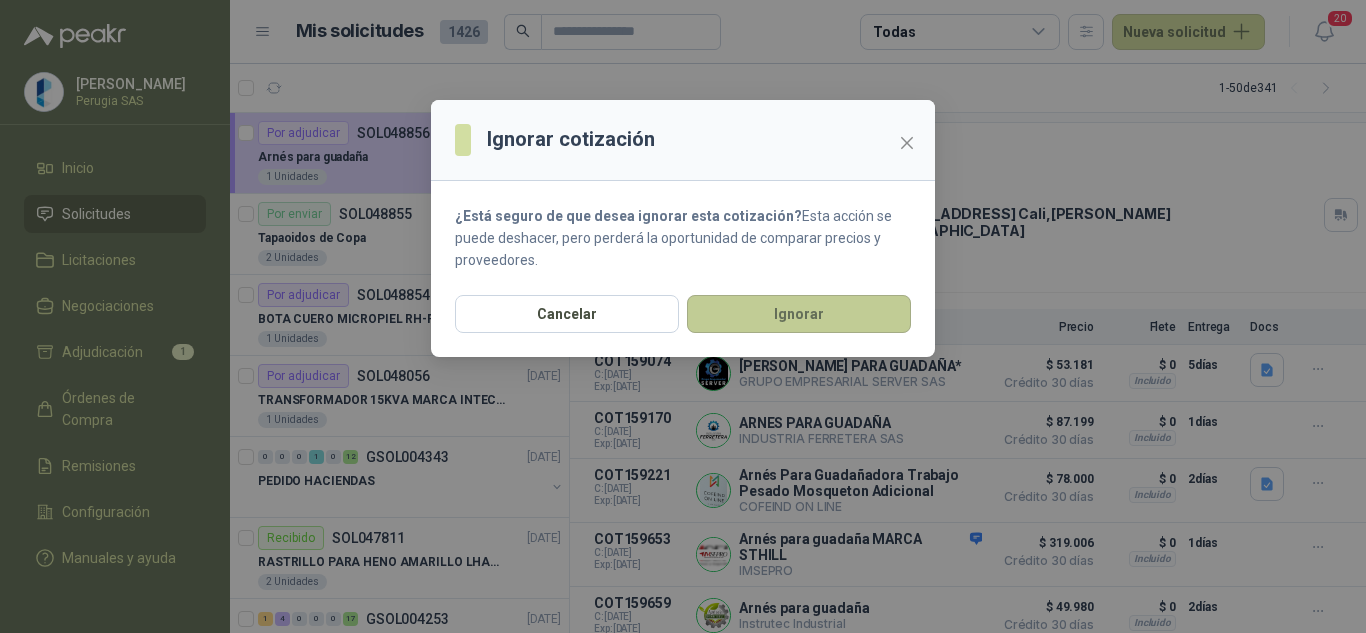 click on "Ignorar" at bounding box center [799, 314] 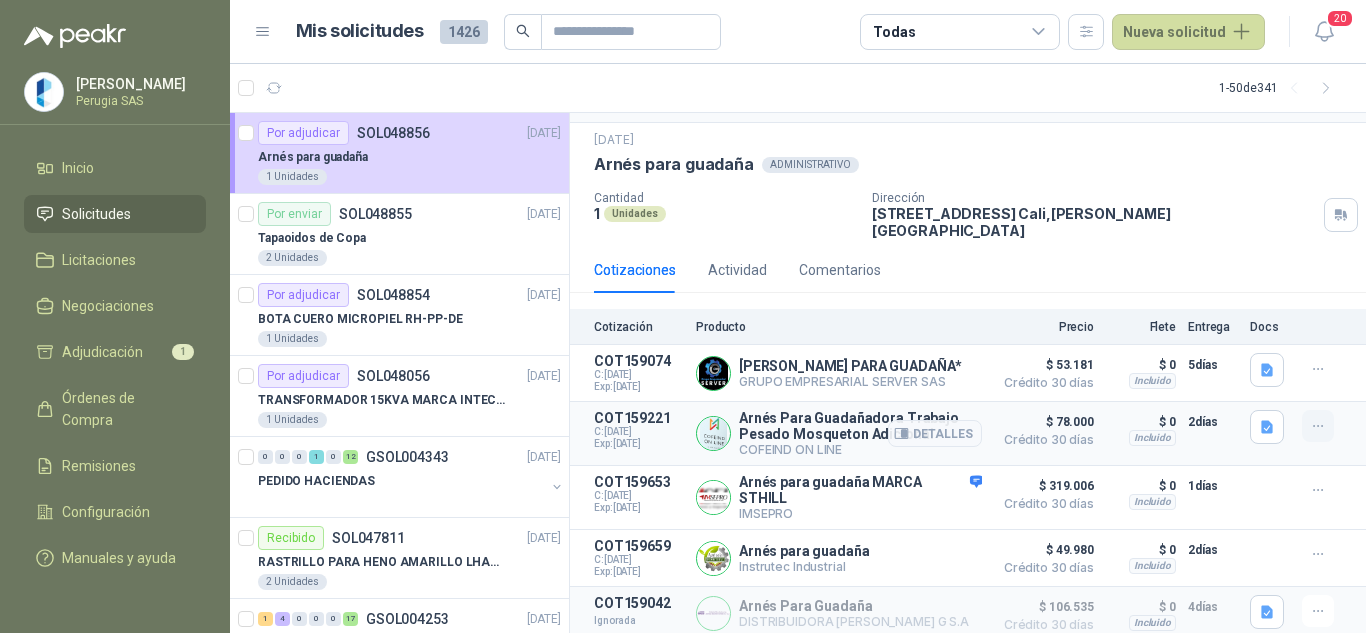 click 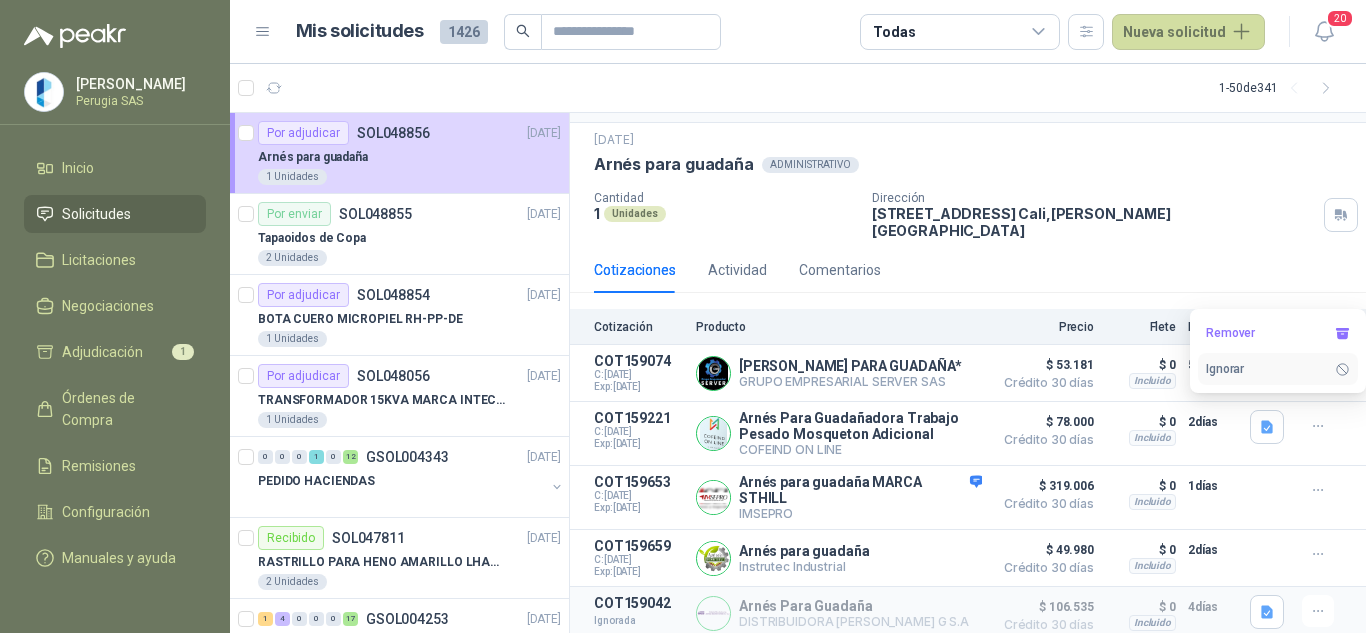 click on "Ignorar" at bounding box center (1278, 369) 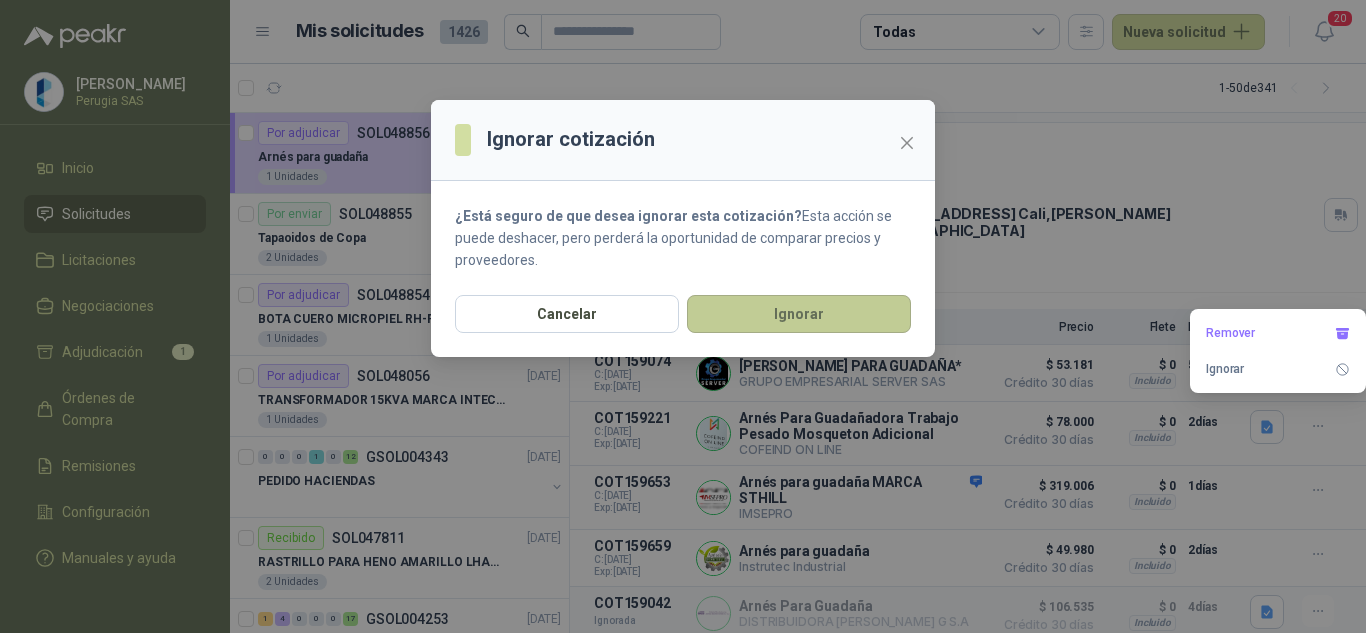 click on "Ignorar" at bounding box center (799, 314) 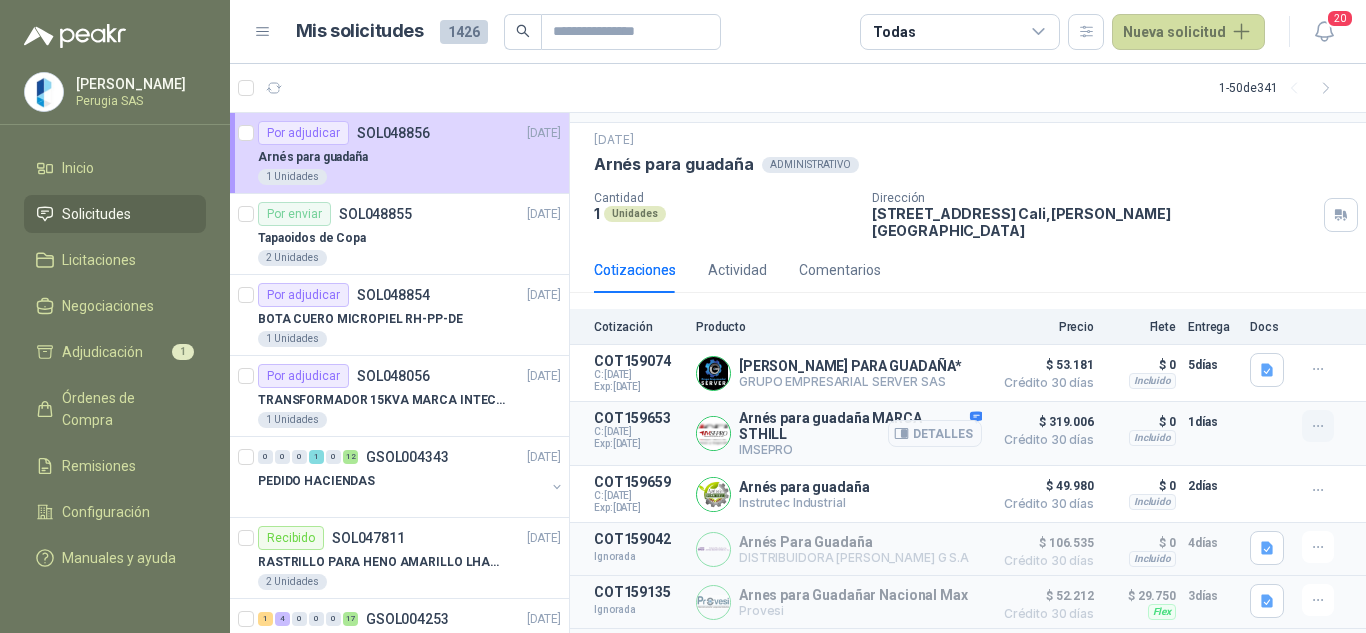 click at bounding box center (1318, 426) 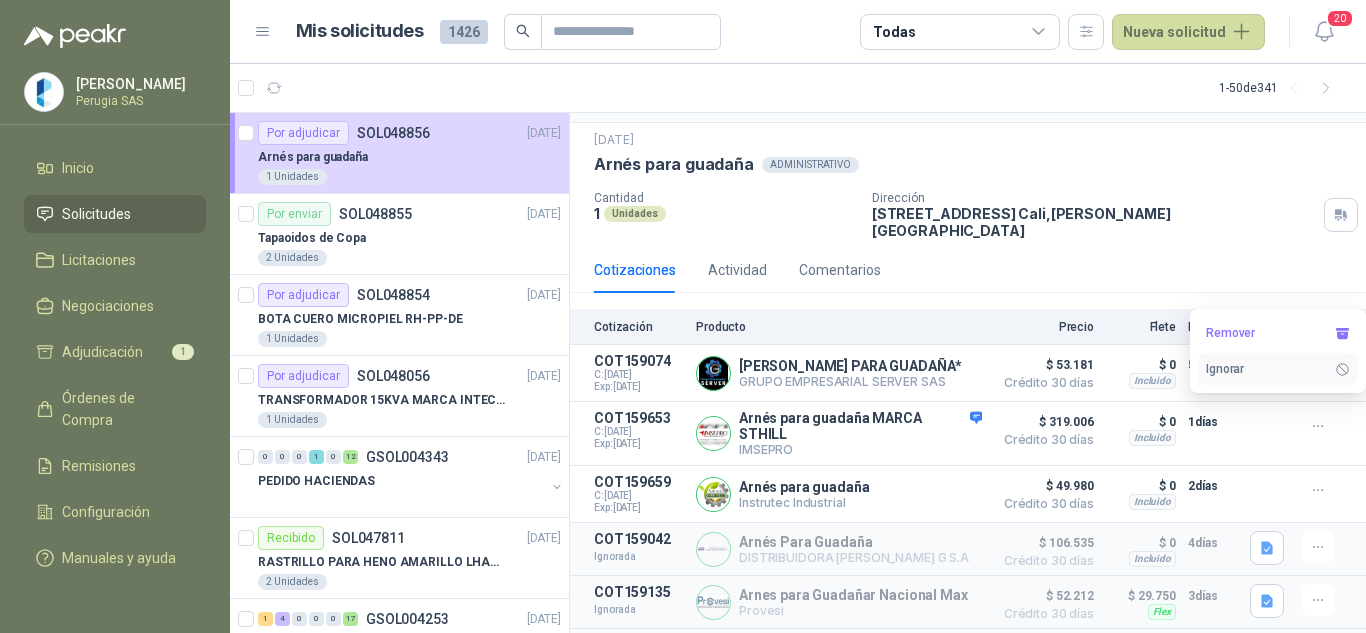 click on "Ignorar" at bounding box center (1278, 369) 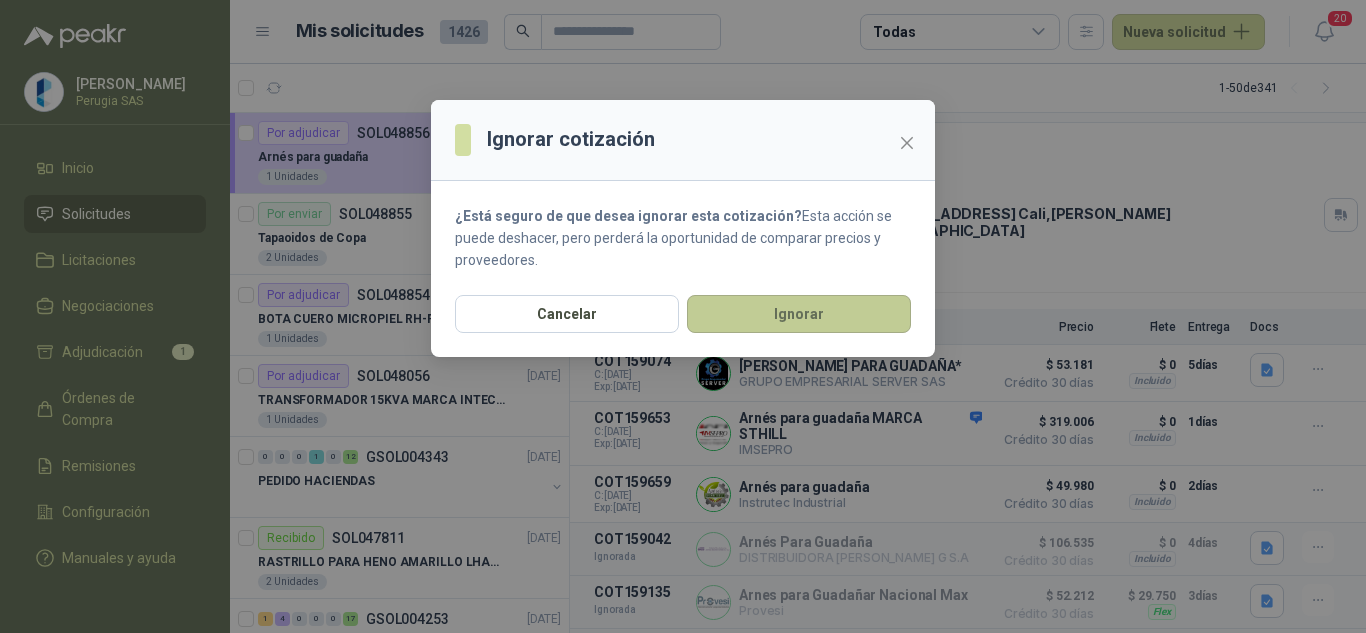 click on "Ignorar" at bounding box center [799, 314] 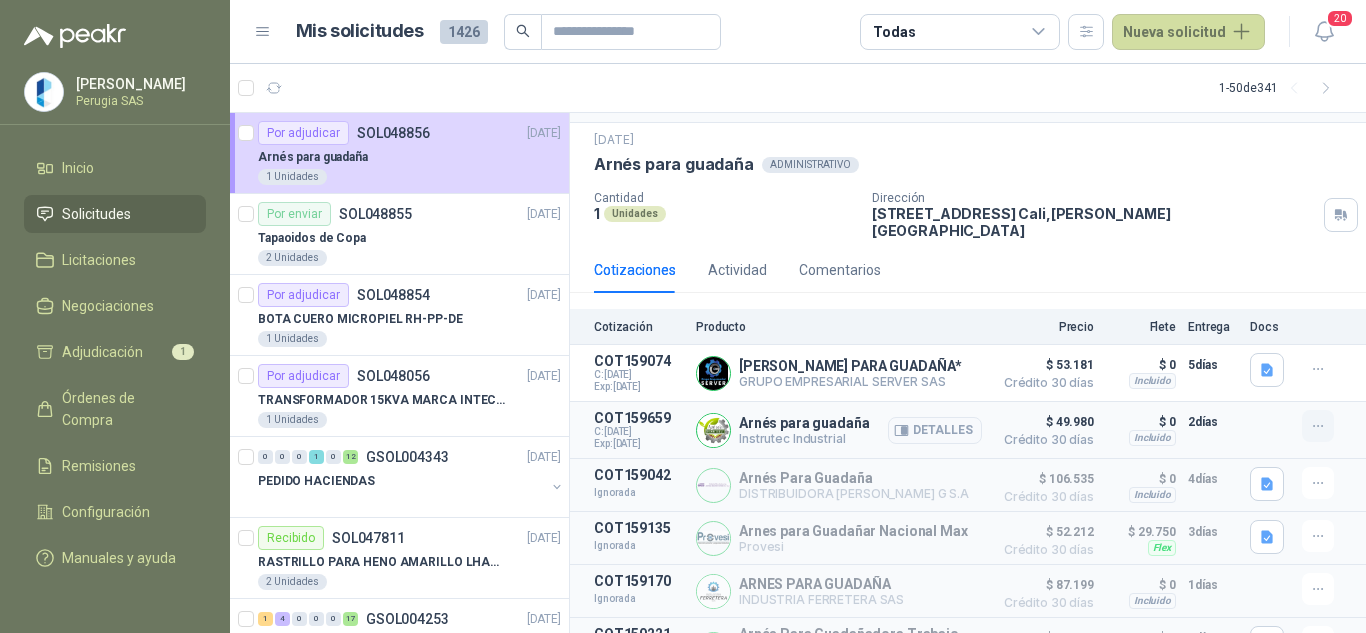 click 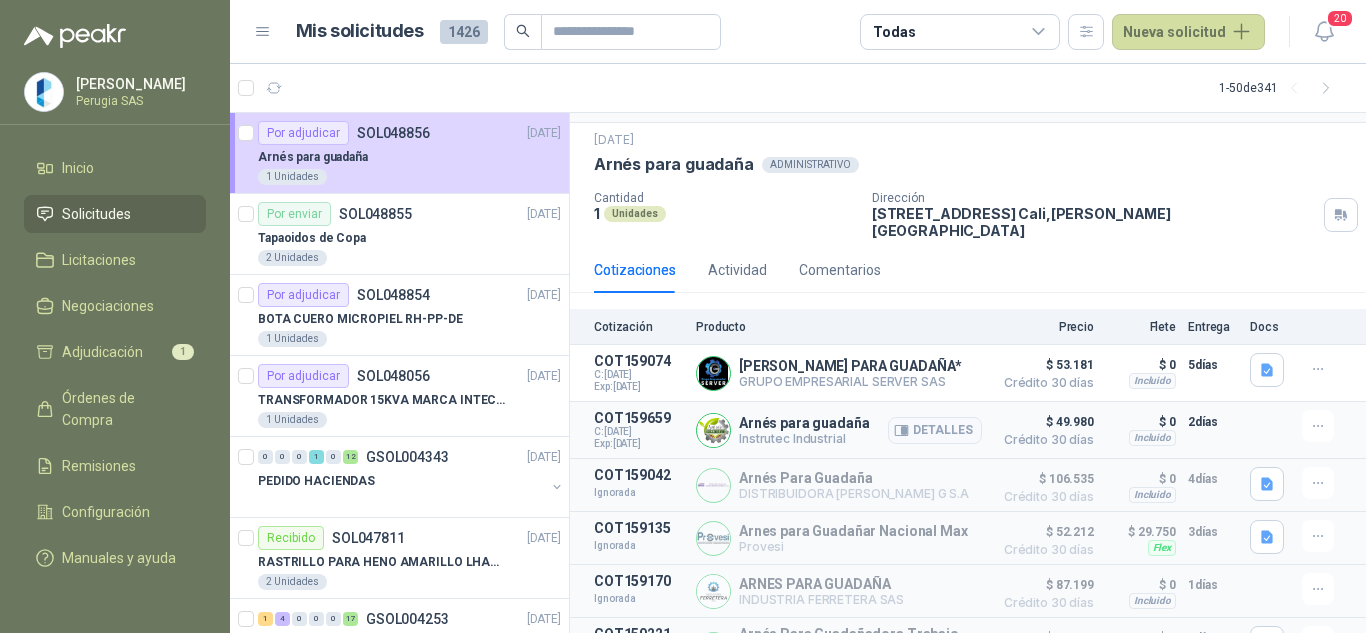 click at bounding box center [713, 430] 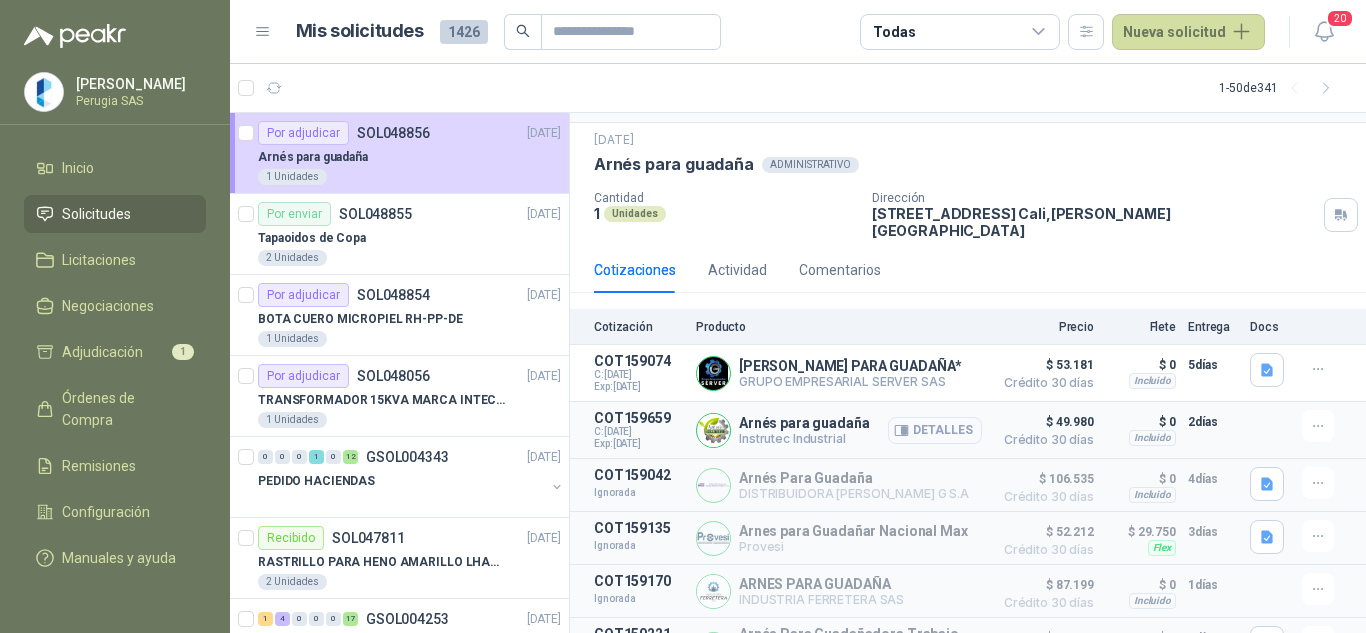 click on "Detalles" at bounding box center (935, 430) 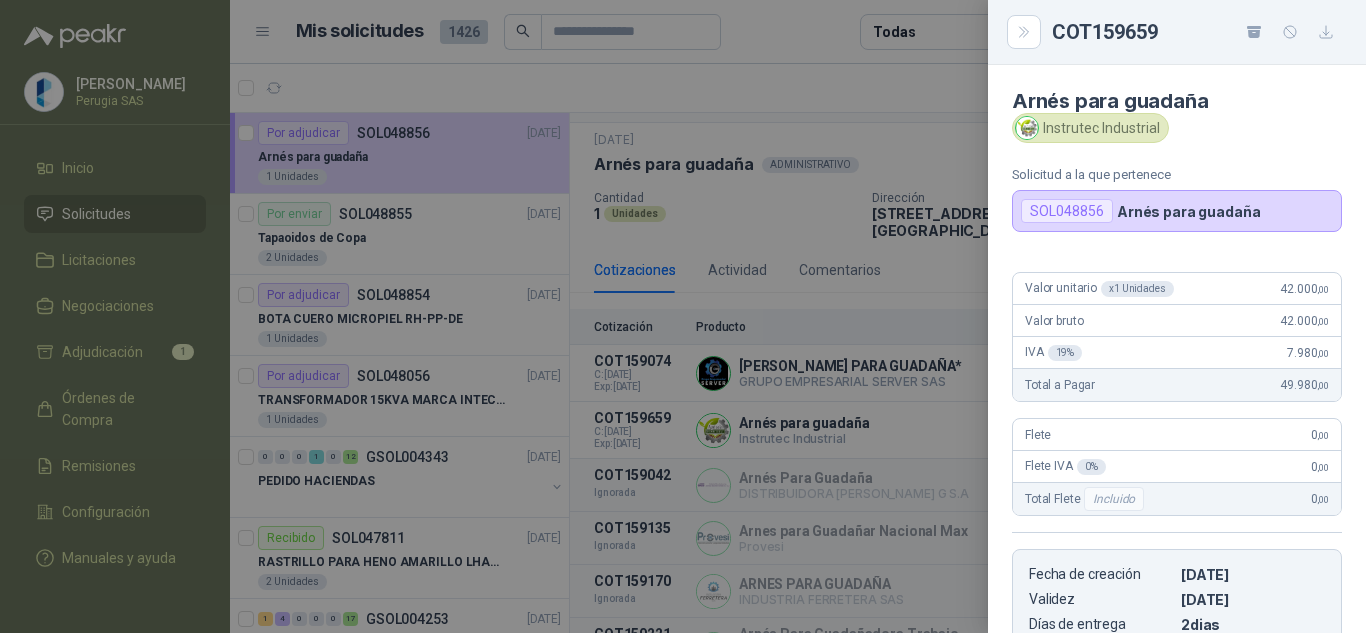 click on "SOL048856 Arnés para guadaña" at bounding box center [1177, 211] 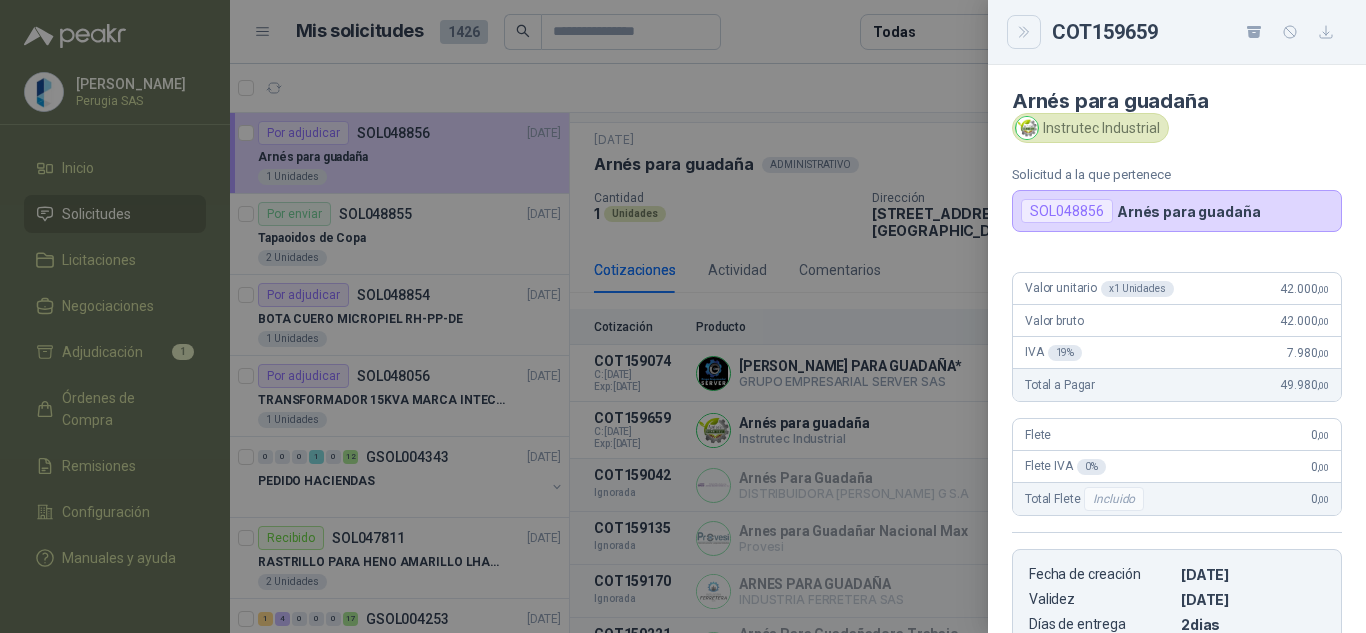 click 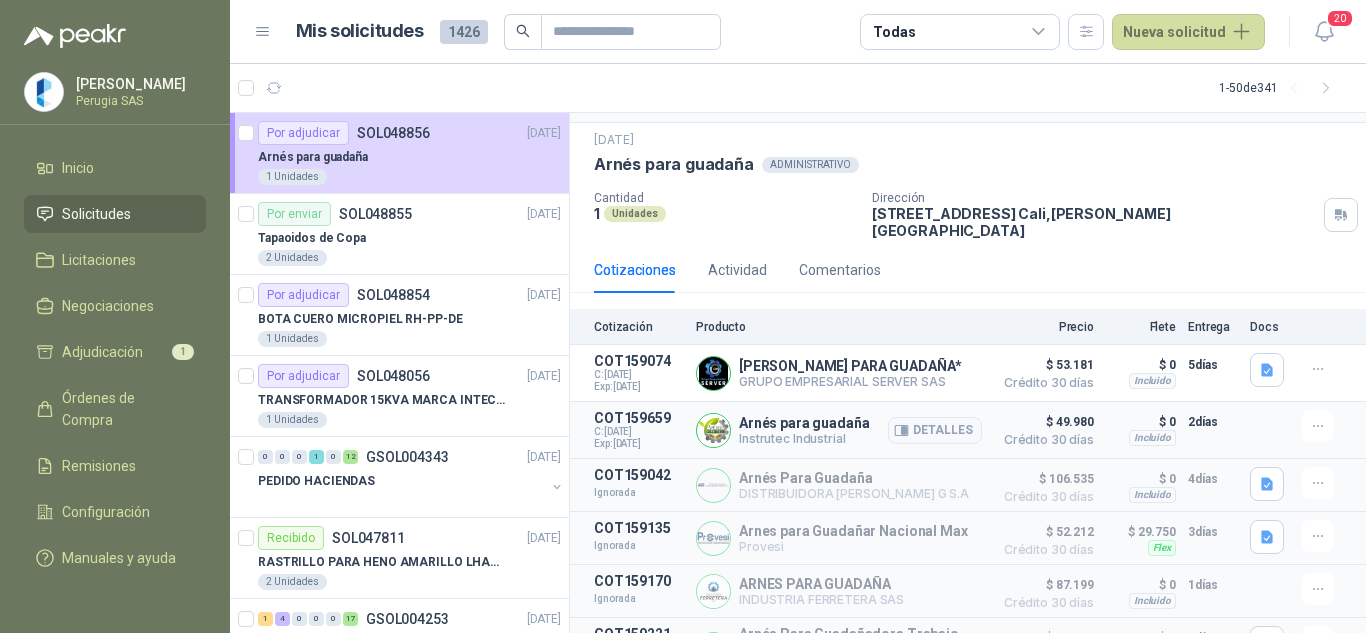 click on "Incluido" at bounding box center [1152, 438] 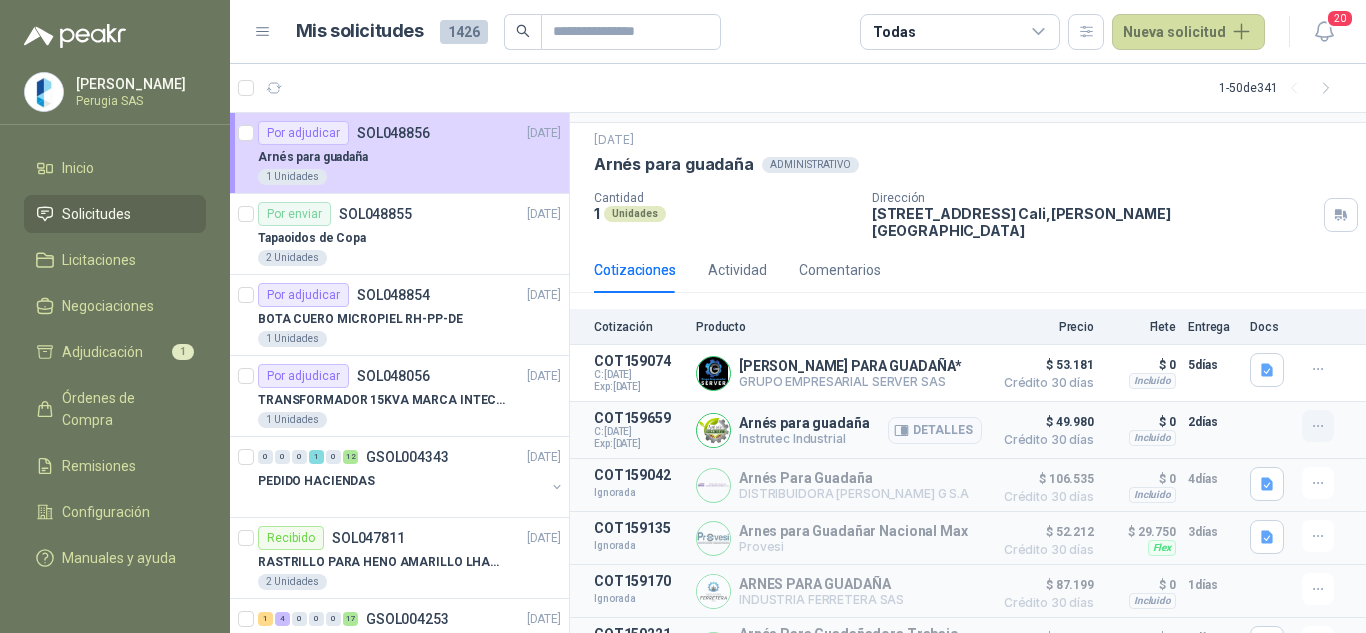 click 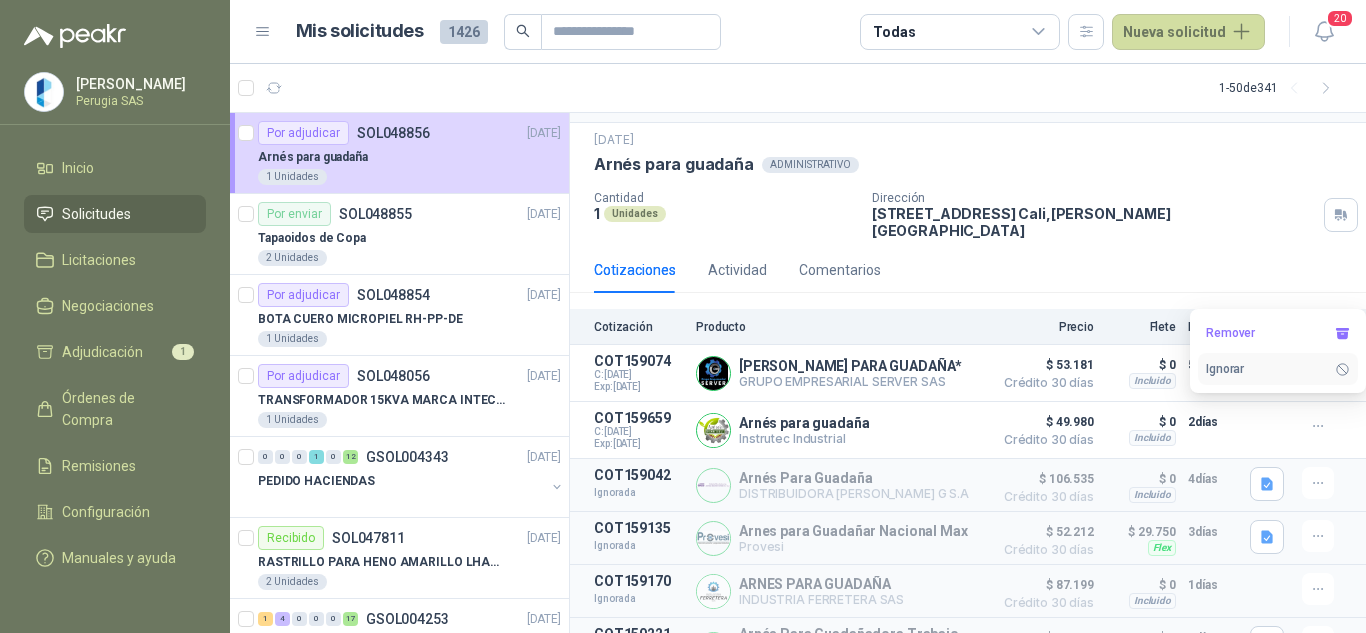 click on "Ignorar" at bounding box center [1278, 369] 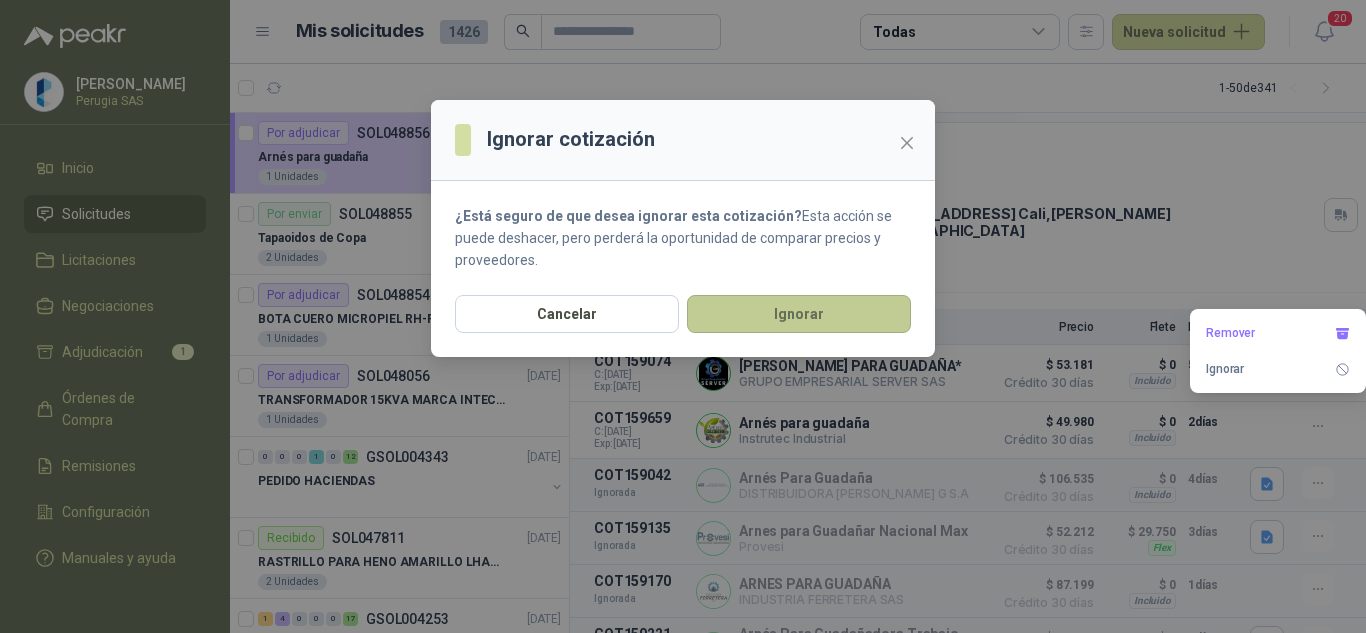 click on "Ignorar" at bounding box center (799, 314) 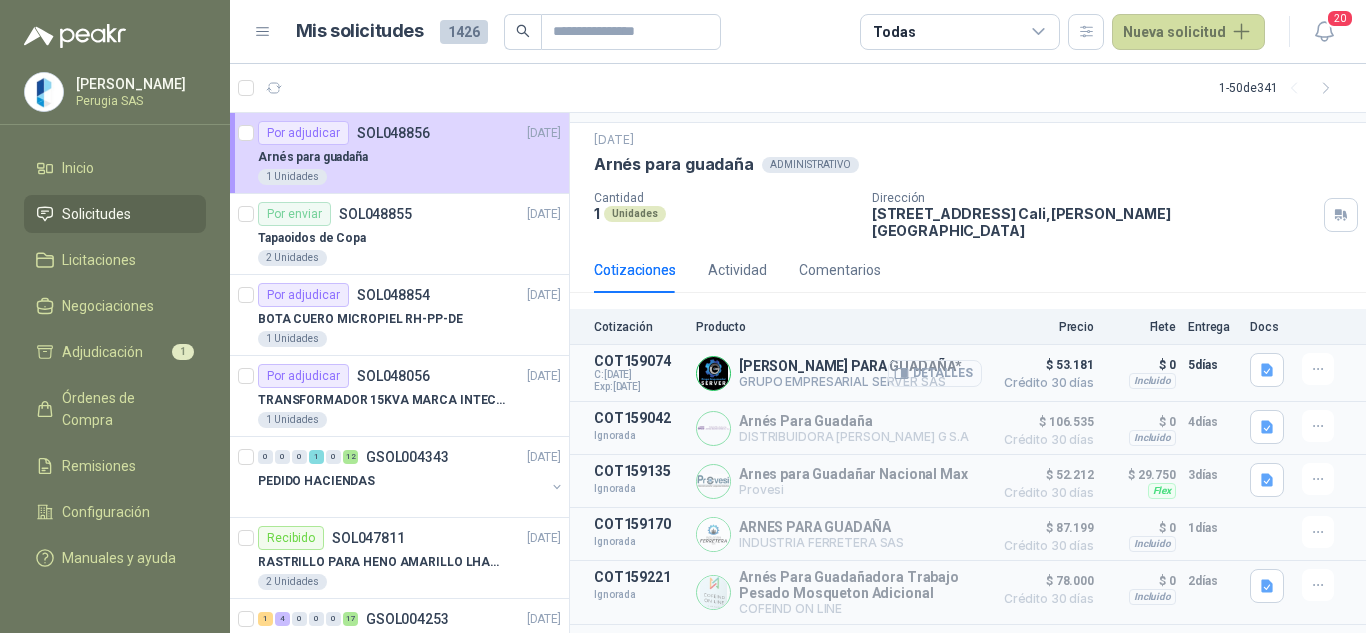 click on "Detalles" at bounding box center (935, 373) 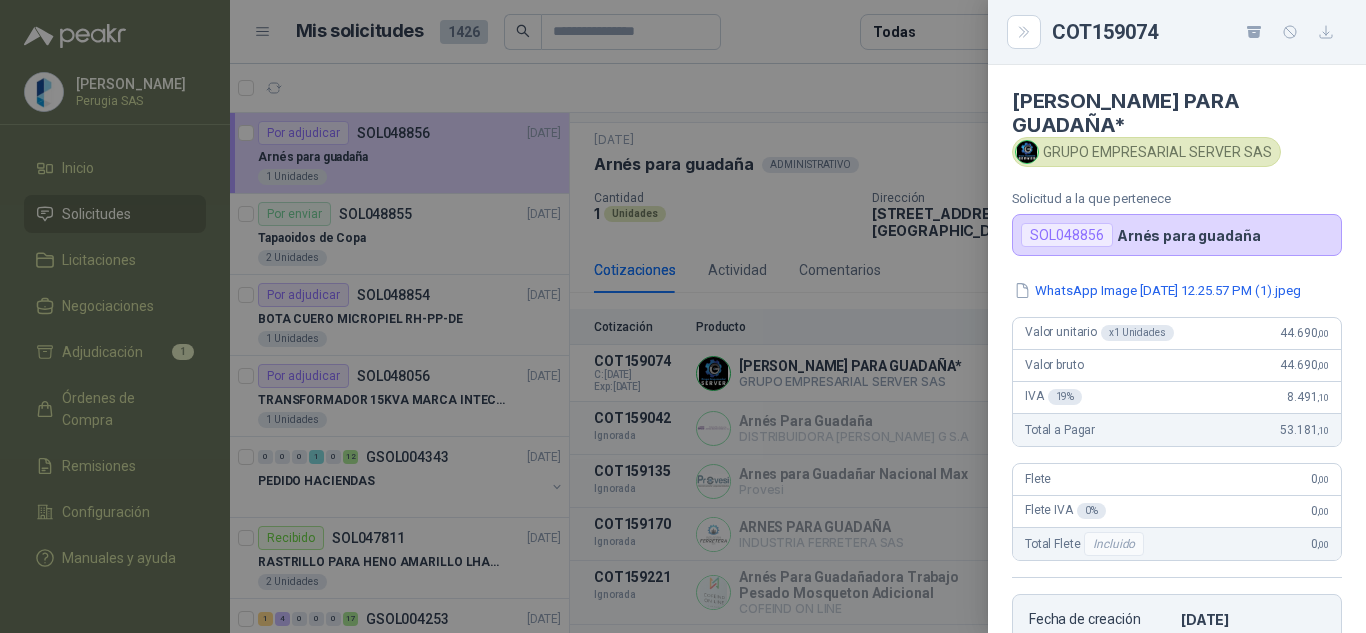 click at bounding box center [683, 316] 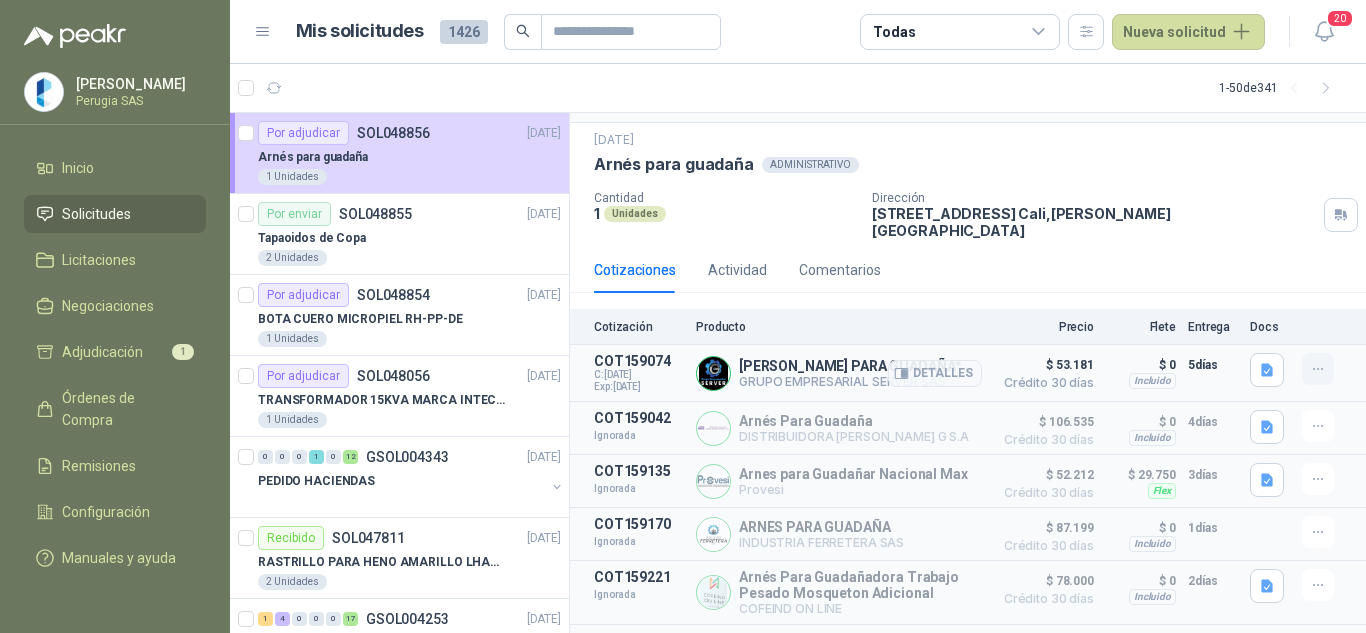 click at bounding box center [1318, 369] 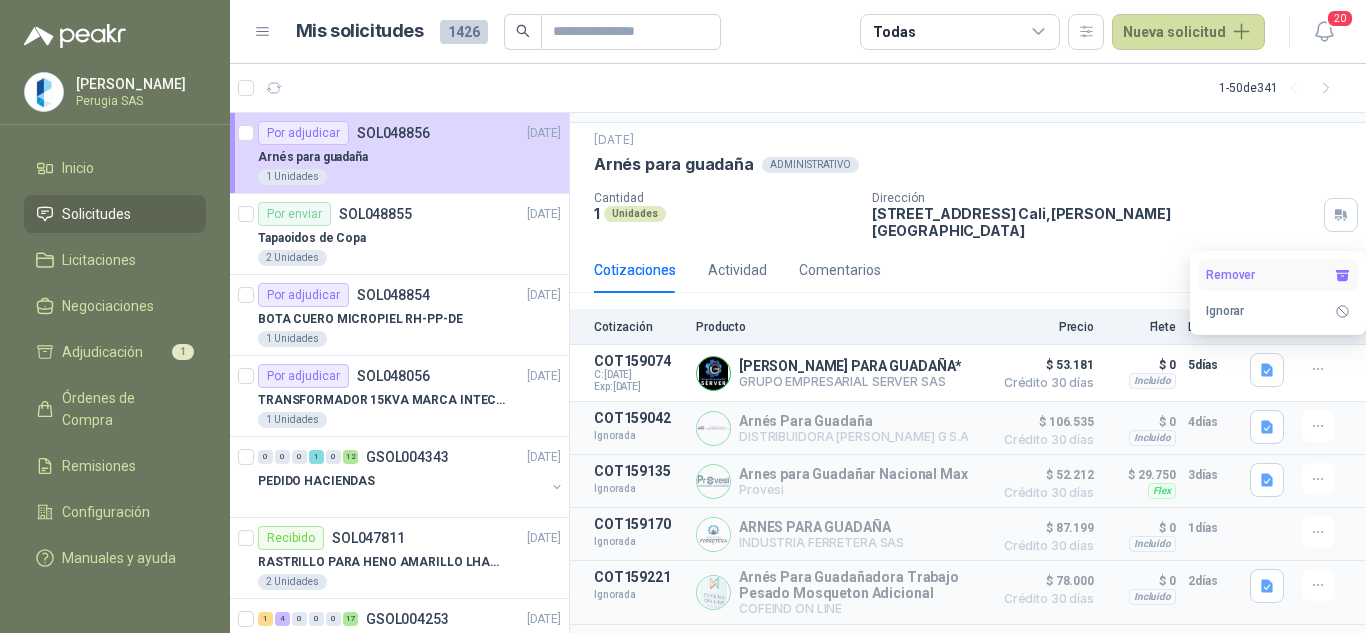 click on "Remover" at bounding box center [1278, 275] 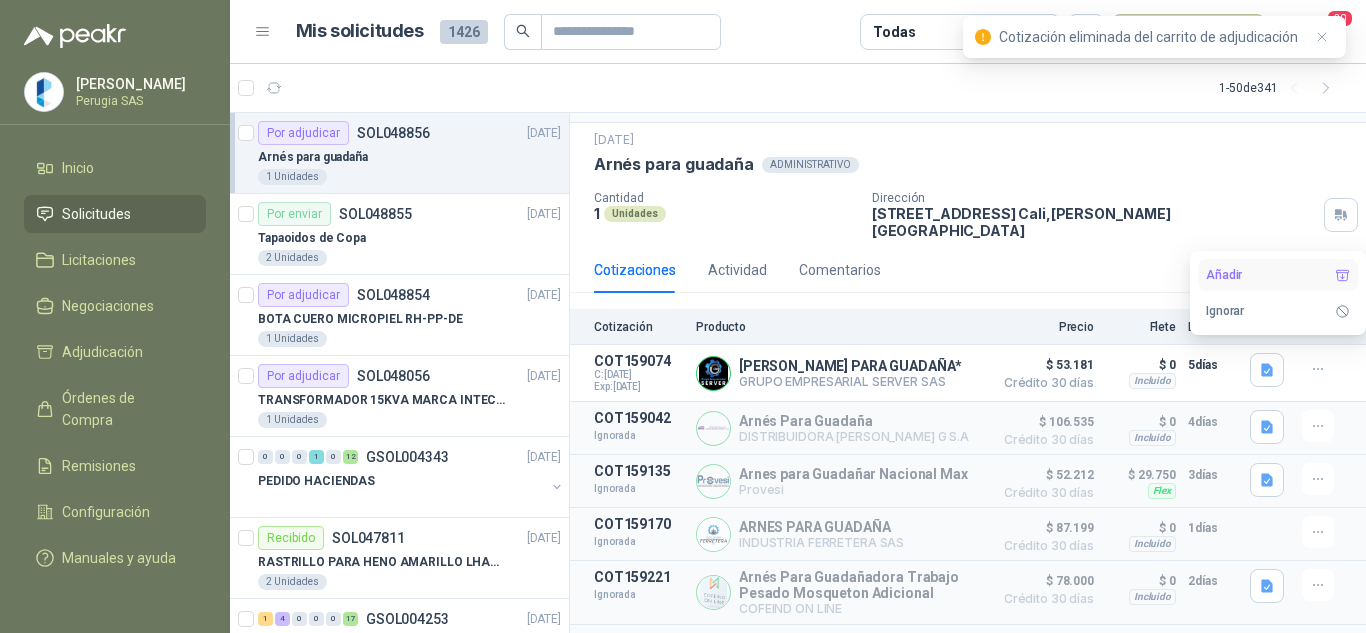 click on "Añadir" at bounding box center [1278, 275] 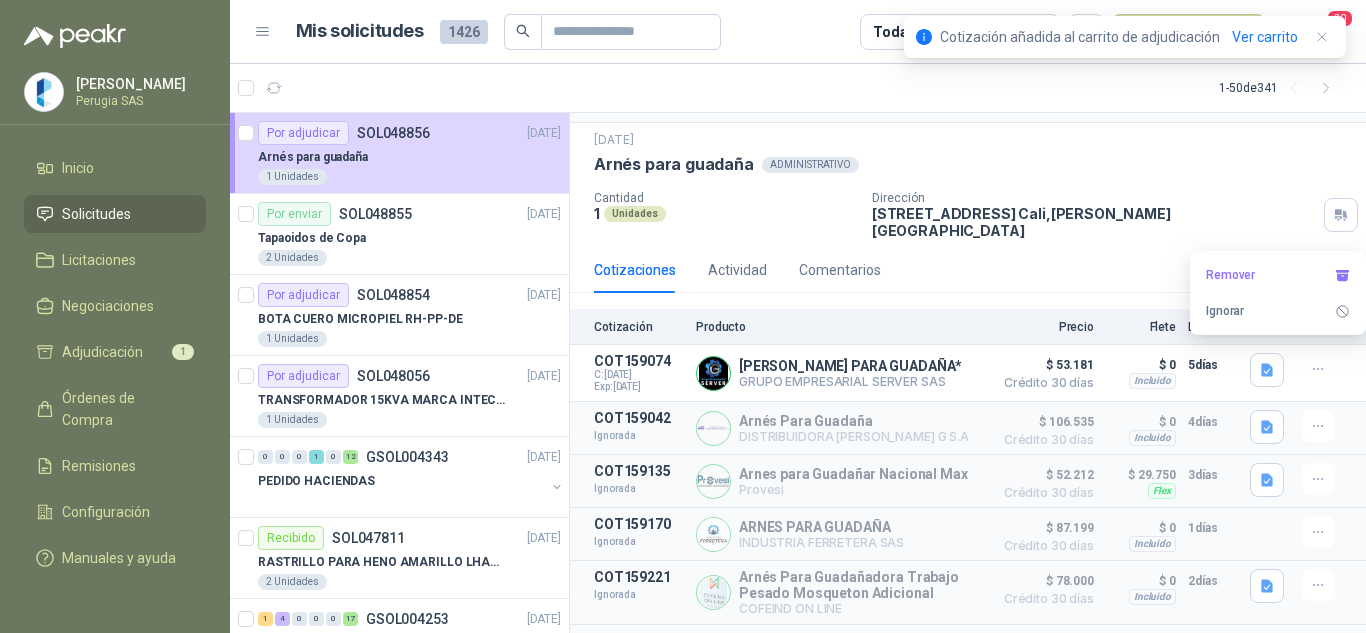 click on "Cotizaciones Actividad Comentarios" at bounding box center (968, 270) 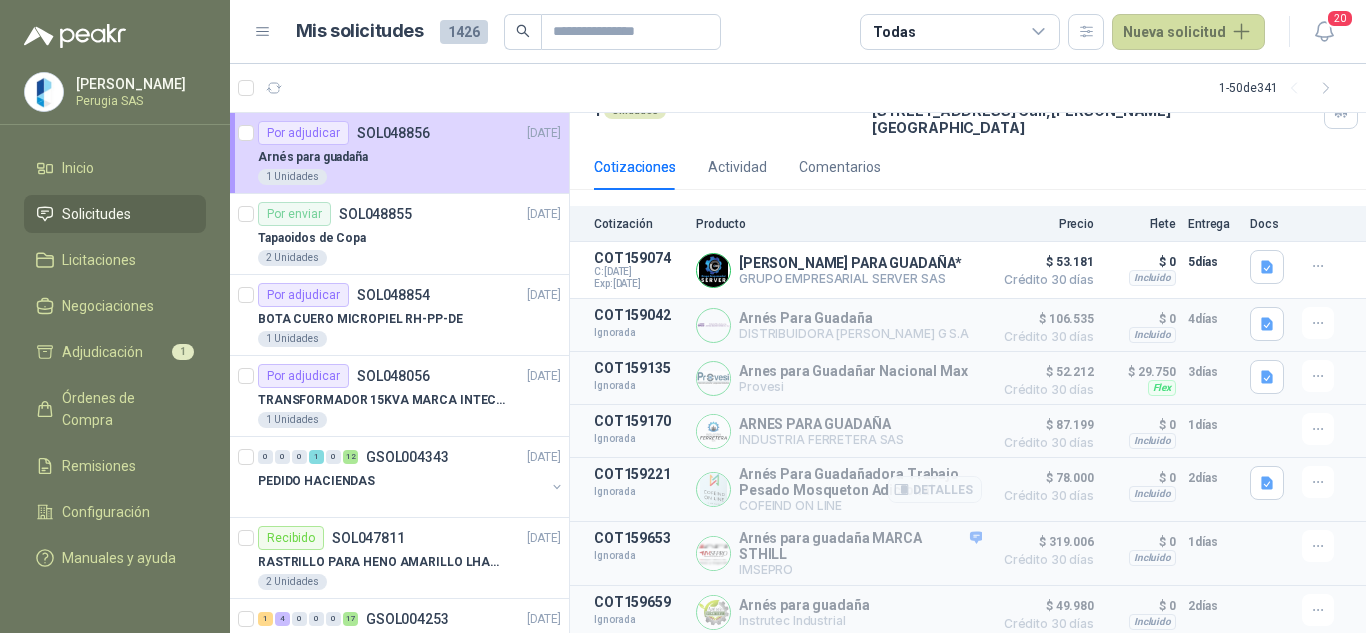 scroll, scrollTop: 0, scrollLeft: 0, axis: both 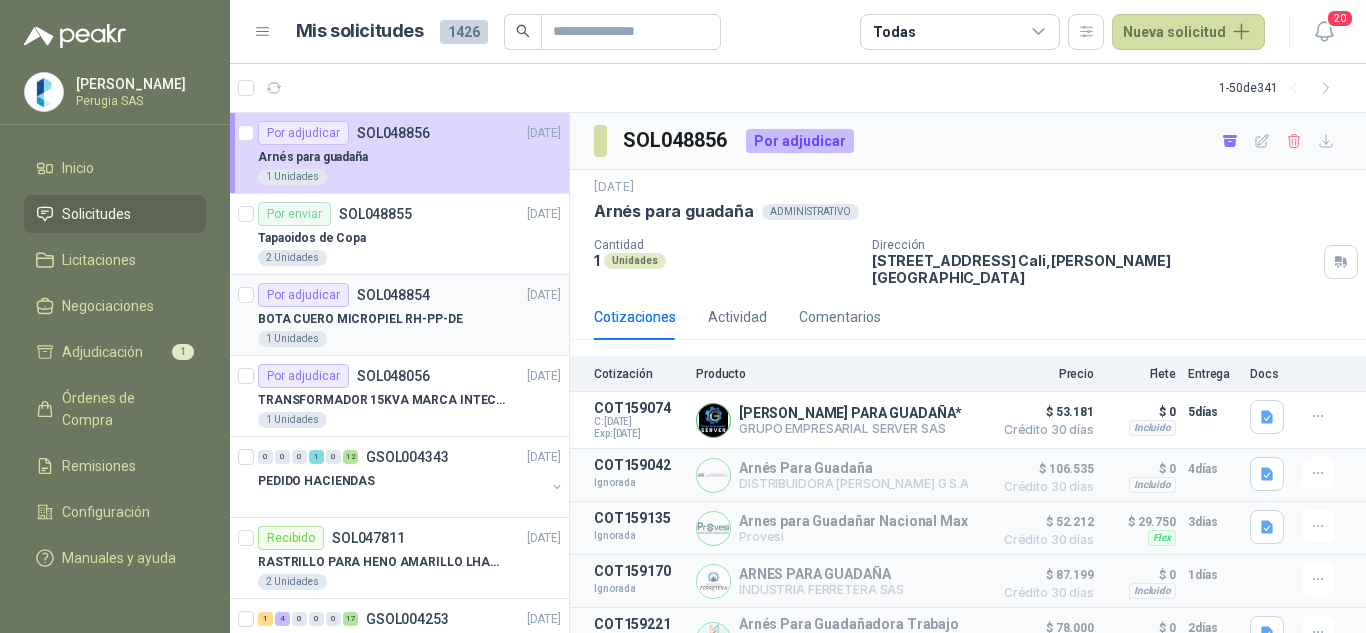 click on "BOTA CUERO MICROPIEL RH-PP-DE" at bounding box center [360, 319] 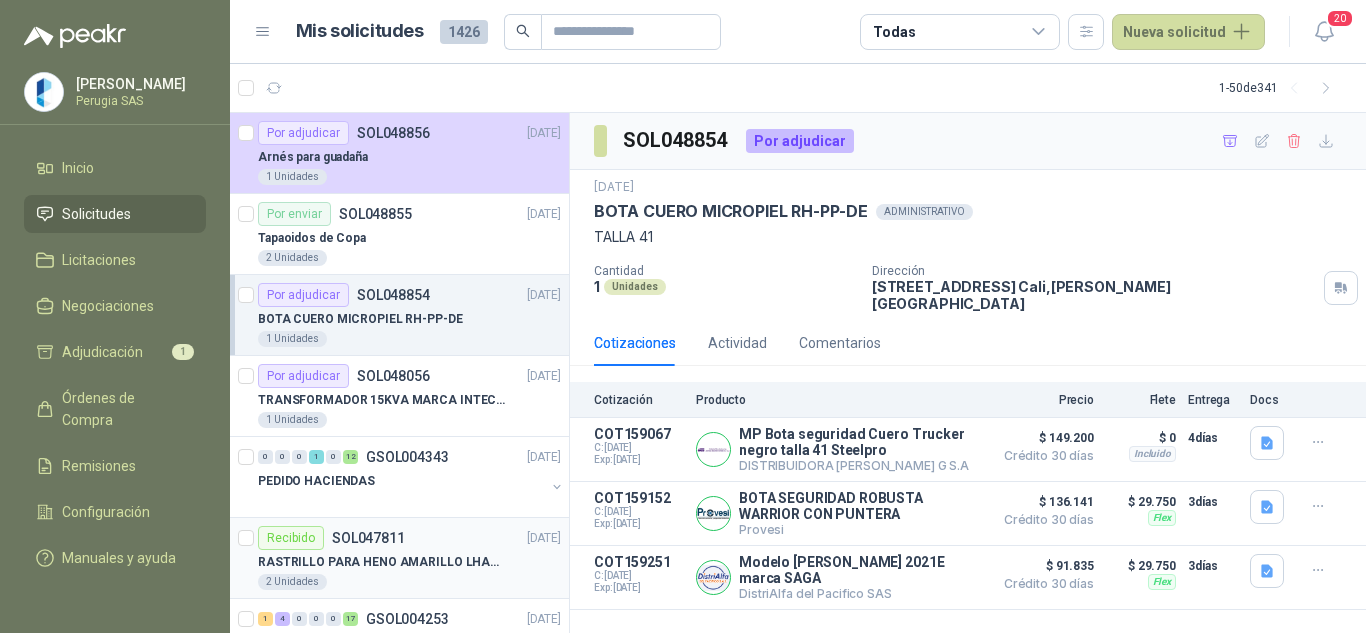 click on "SOL047811" at bounding box center [368, 538] 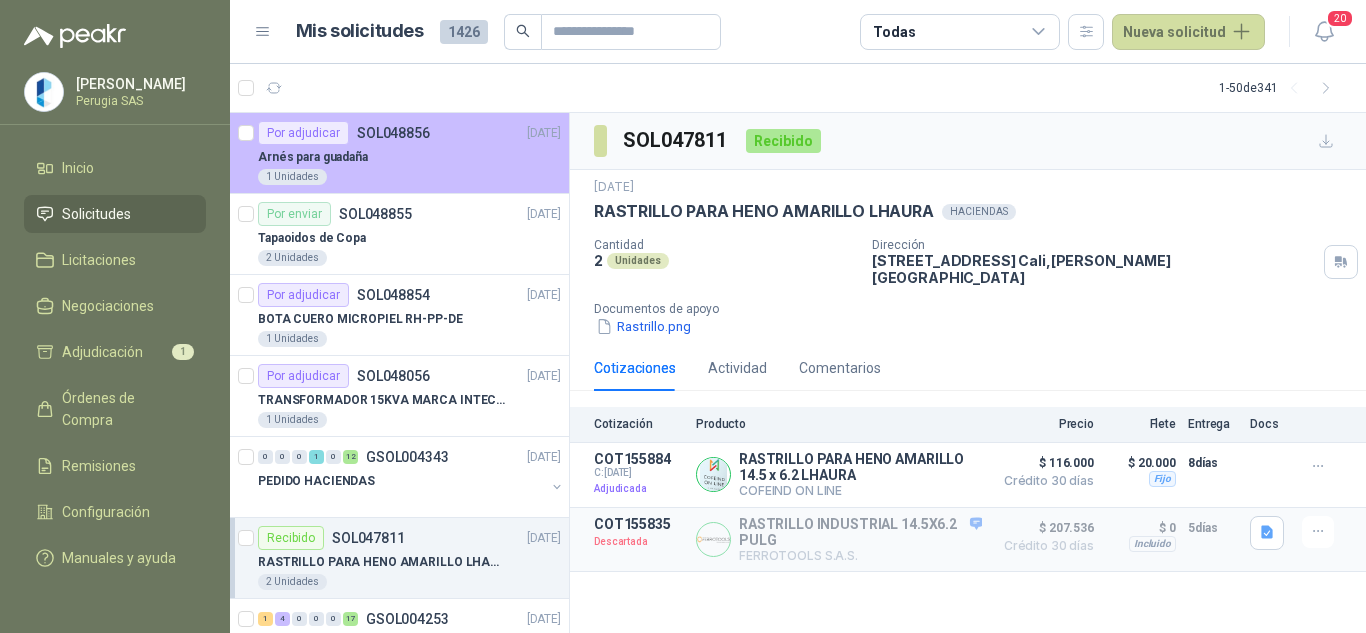 click on "Arnés para guadaña" at bounding box center (409, 157) 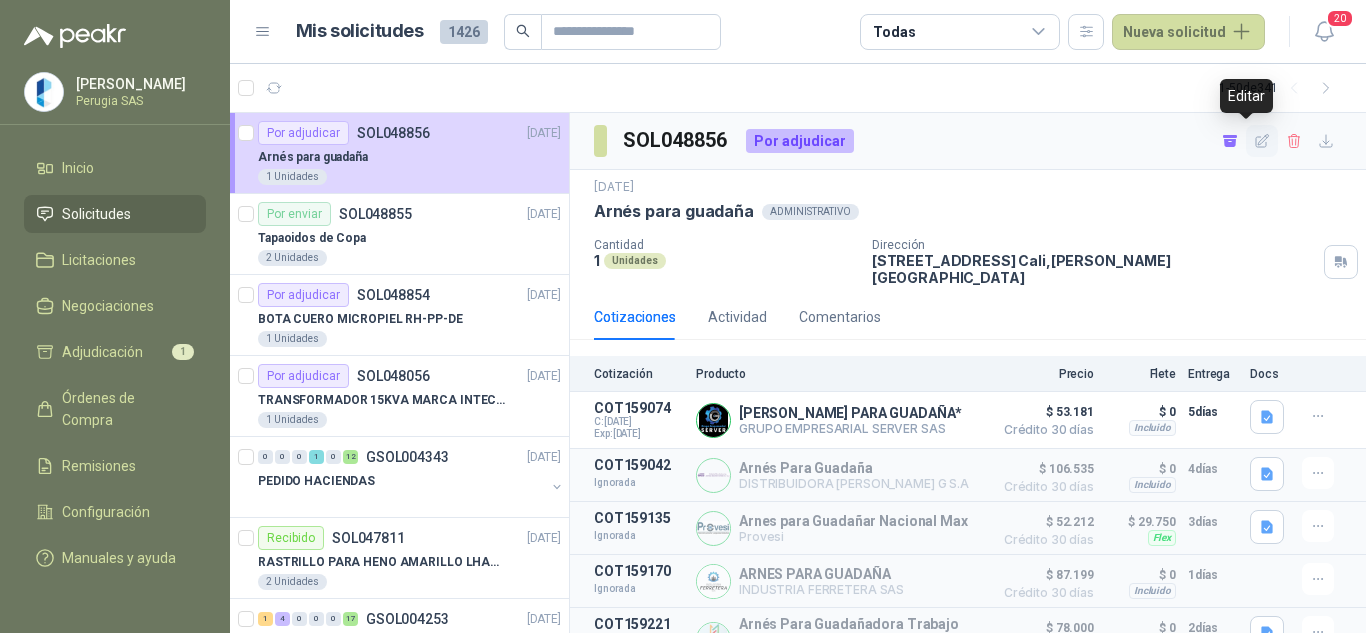 click 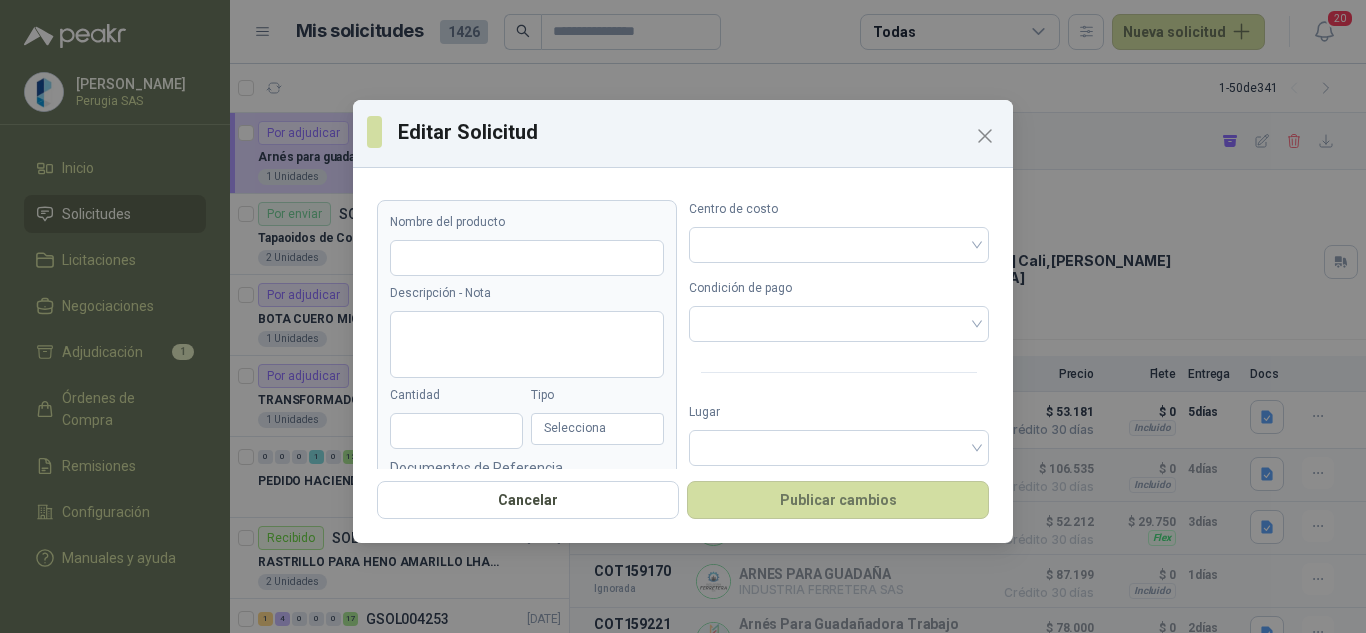 type on "**********" 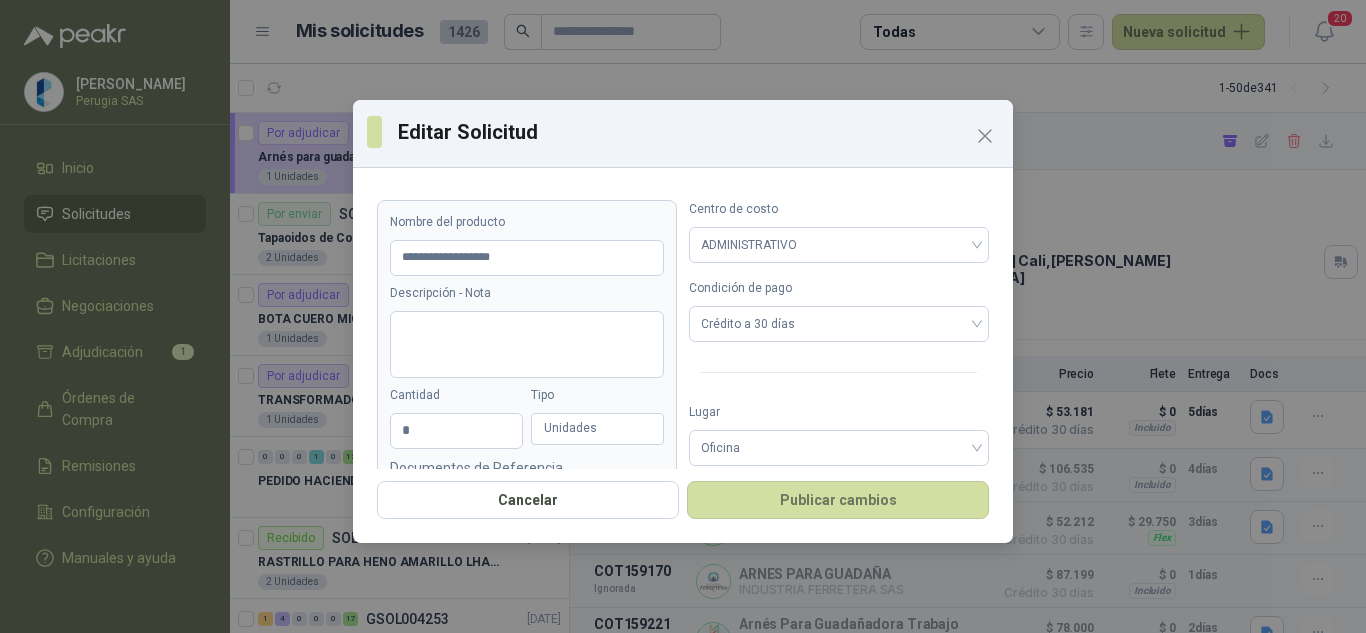 scroll, scrollTop: 151, scrollLeft: 0, axis: vertical 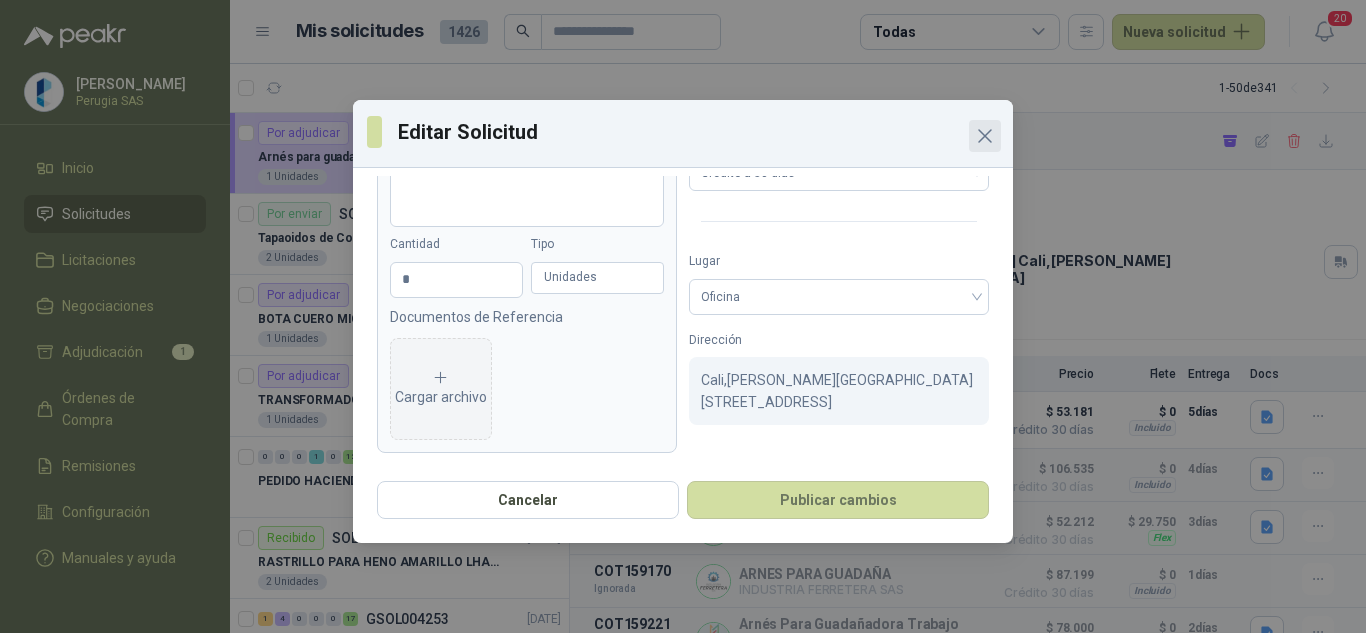 click 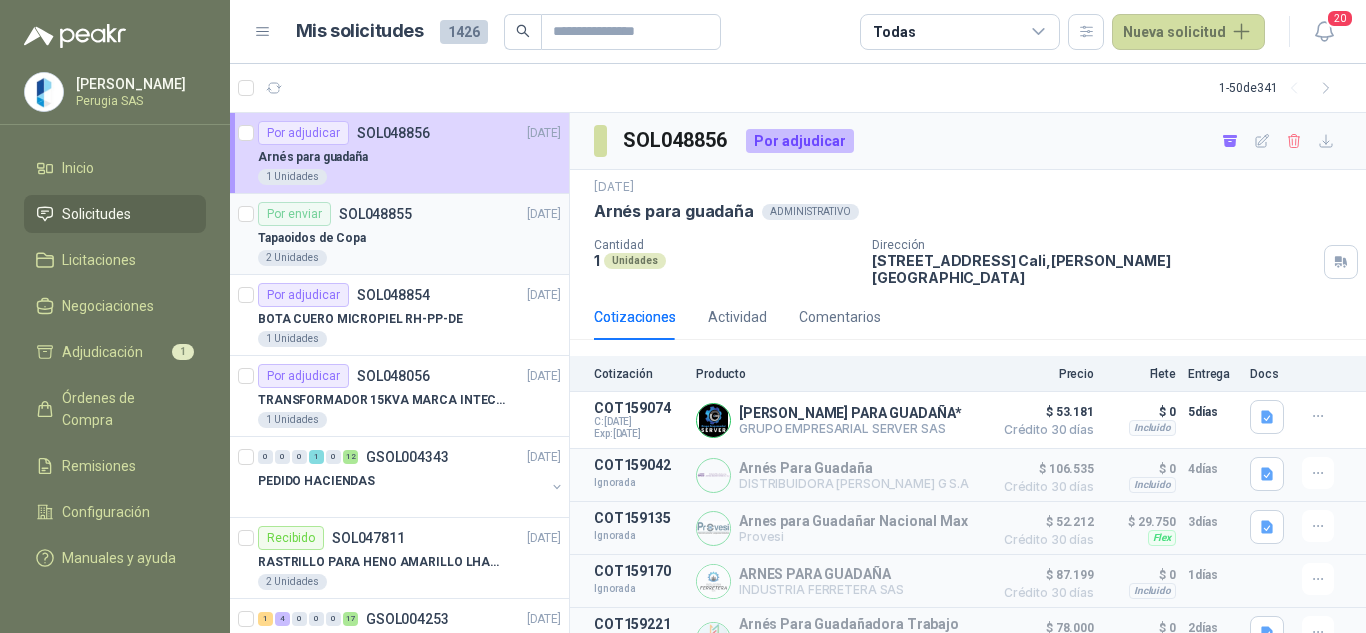 click on "Por enviar SOL048855 [DATE]" at bounding box center (409, 214) 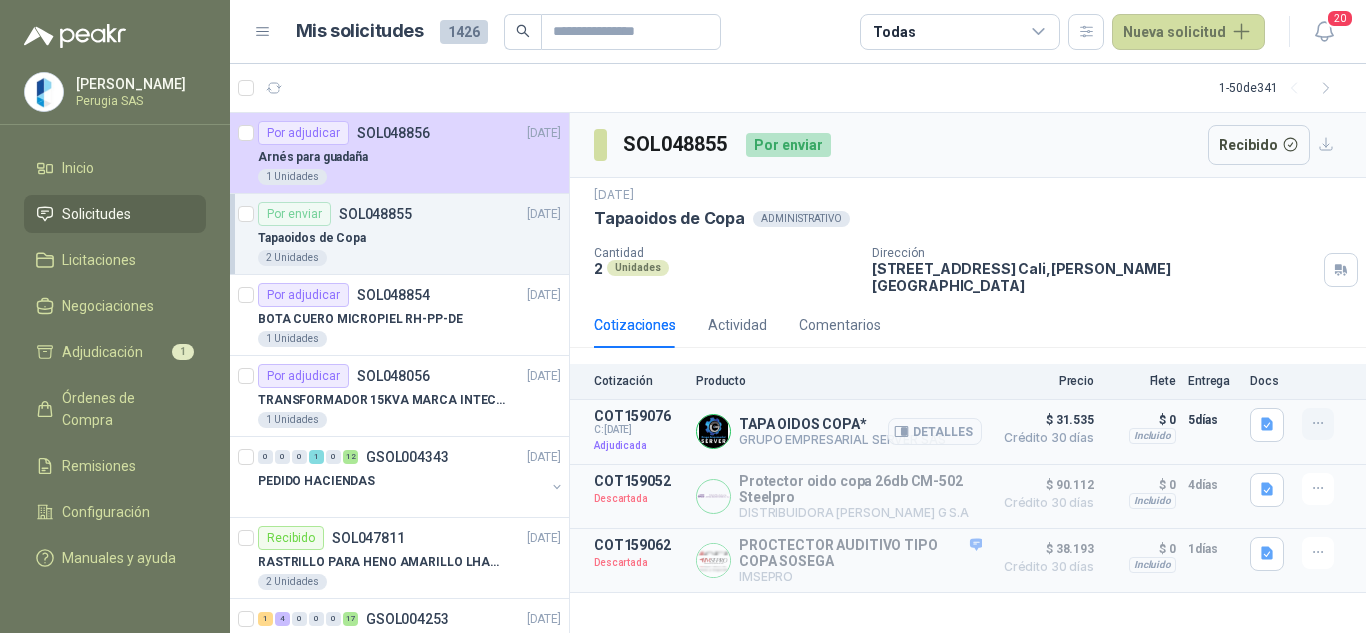 click 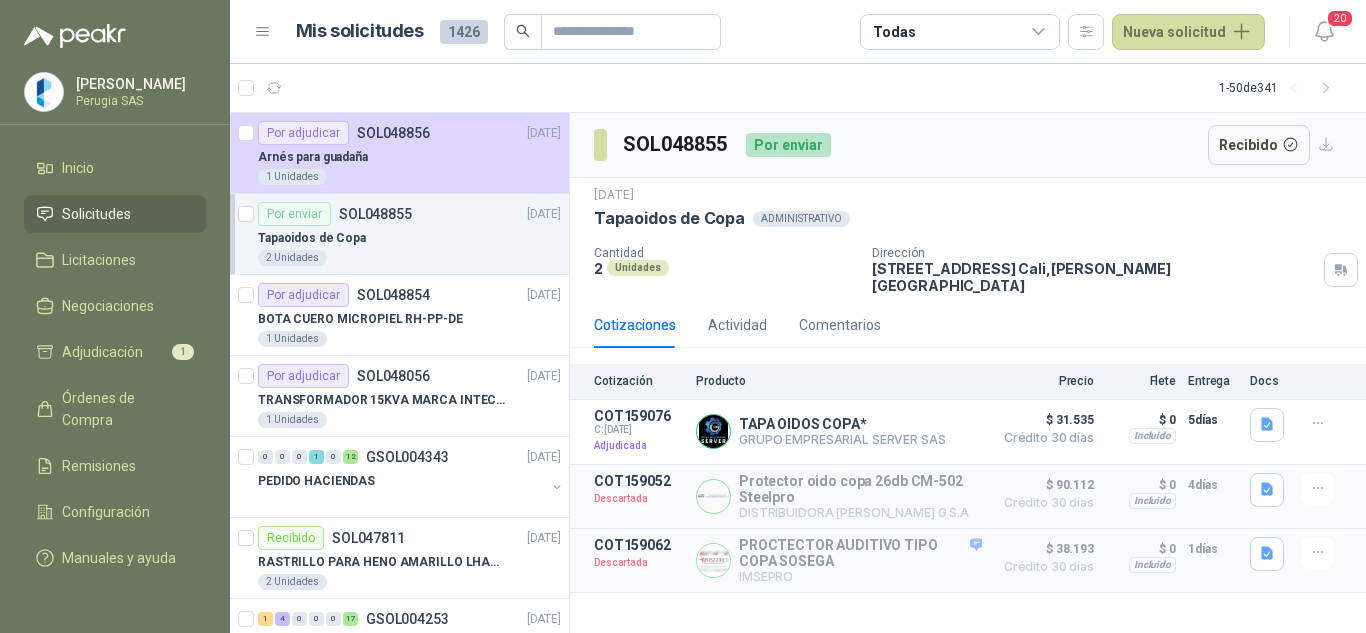 click on "[DATE]   Tapaoidos de Copa  ADMINISTRATIVO" at bounding box center [968, 208] 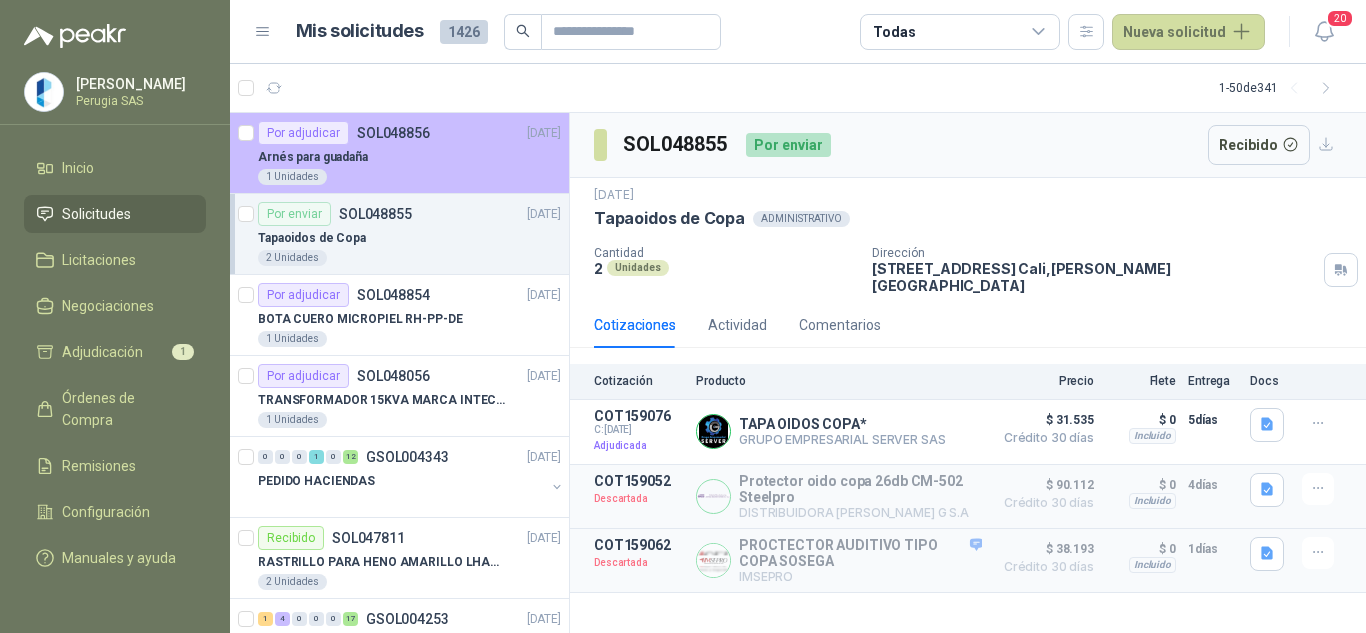 click on "1   Unidades" at bounding box center (409, 177) 